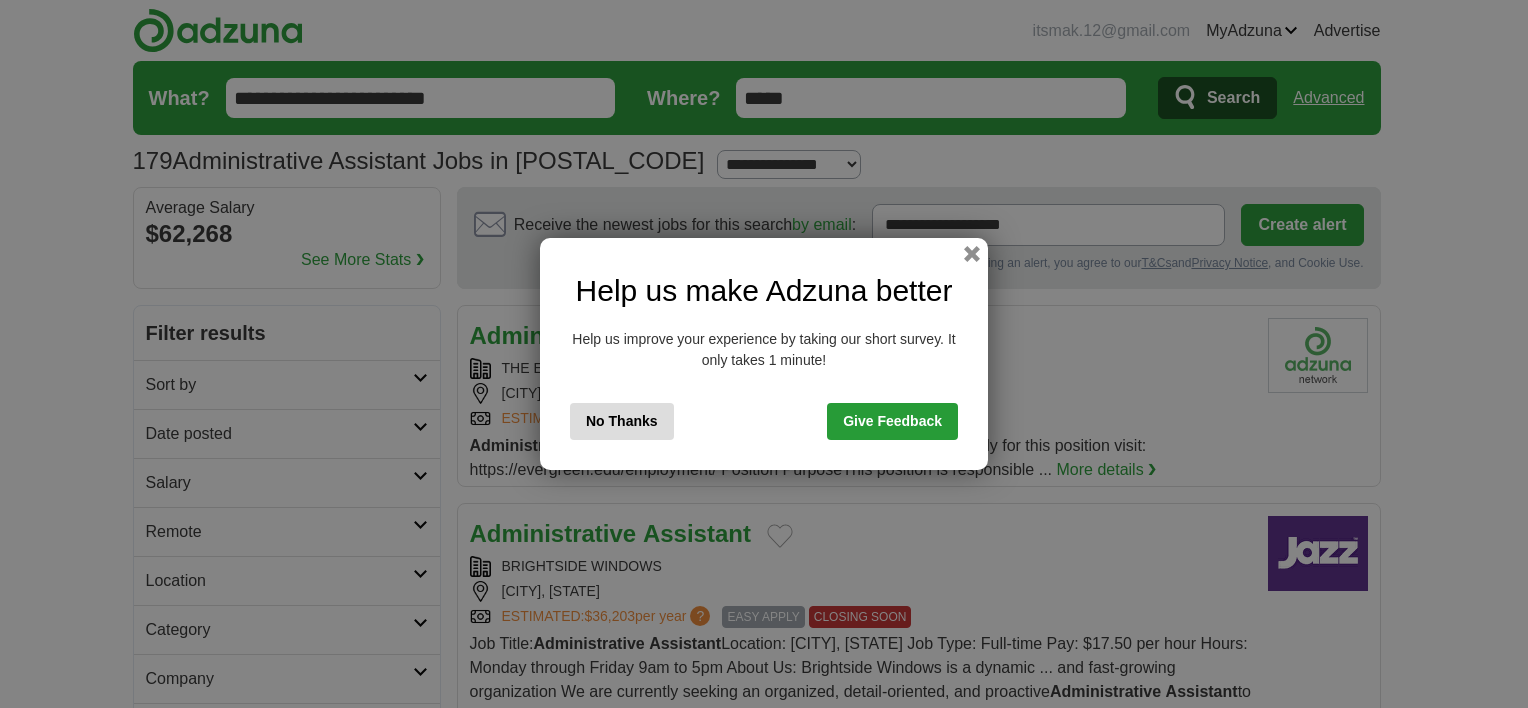 scroll, scrollTop: 0, scrollLeft: 0, axis: both 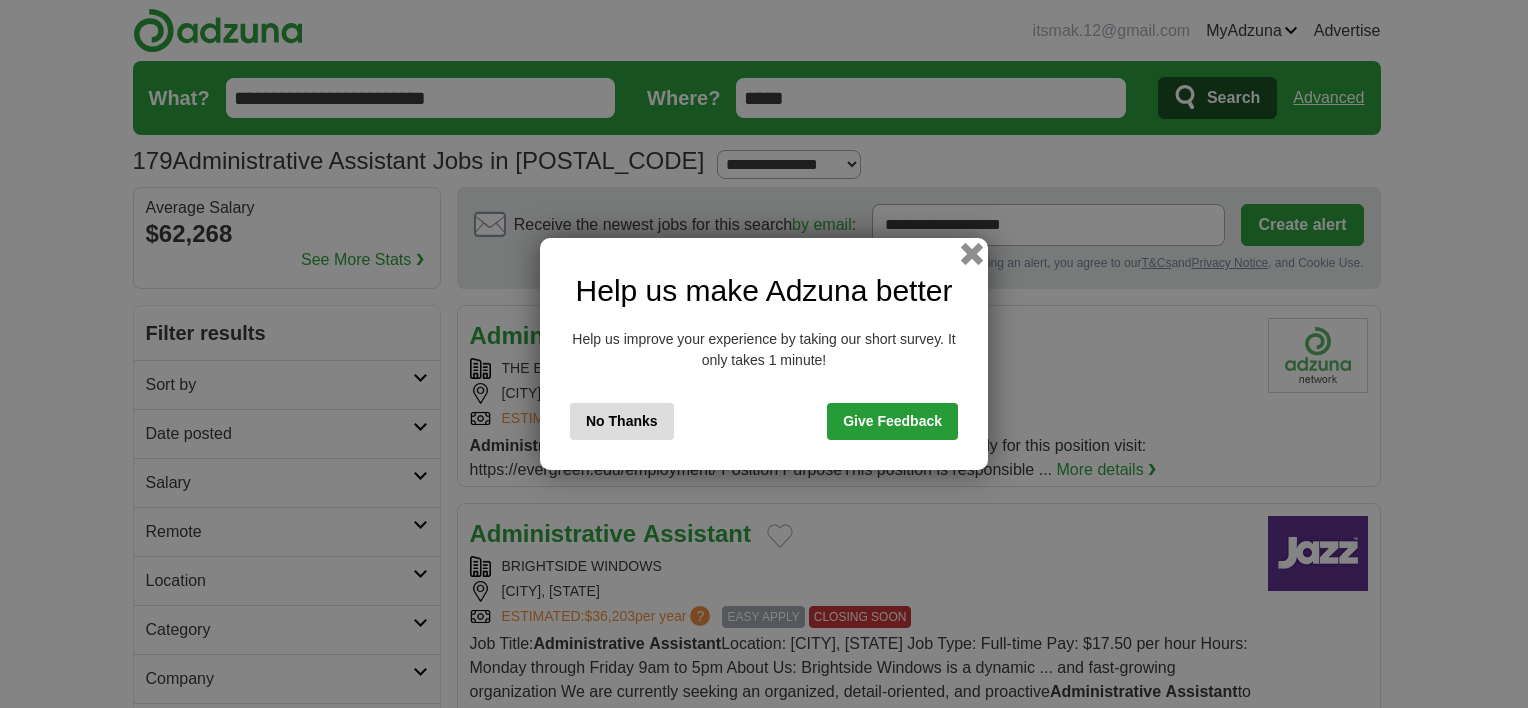 click at bounding box center [972, 254] 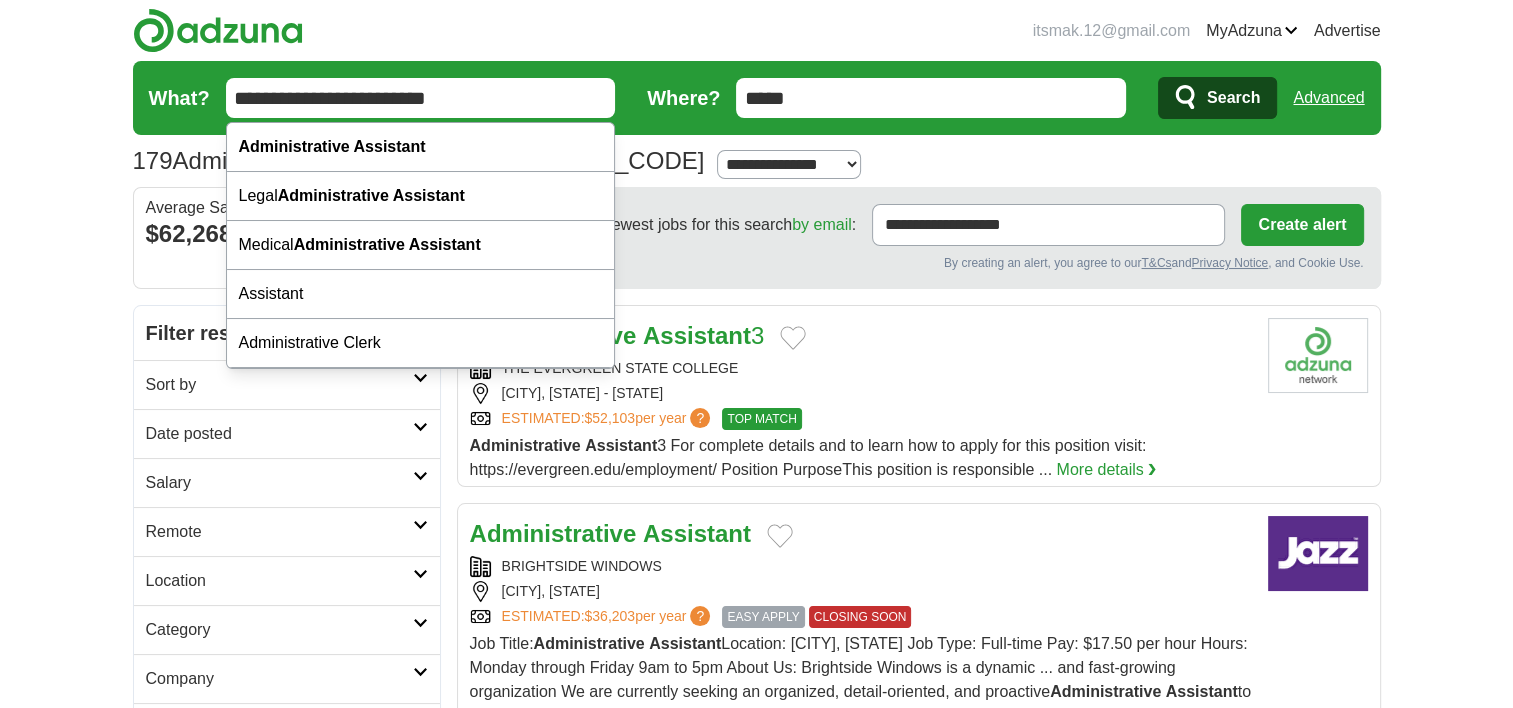 click on "**********" at bounding box center (421, 98) 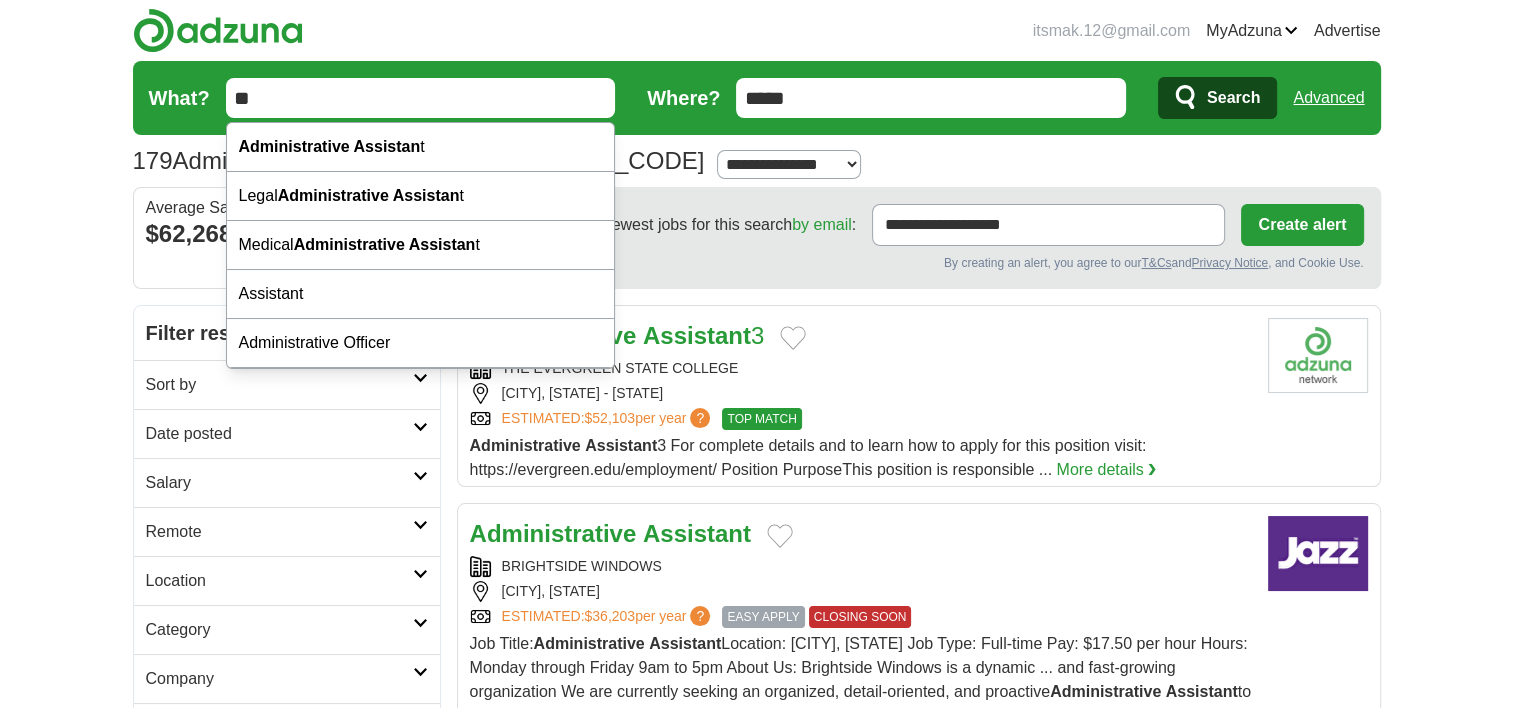 type on "*" 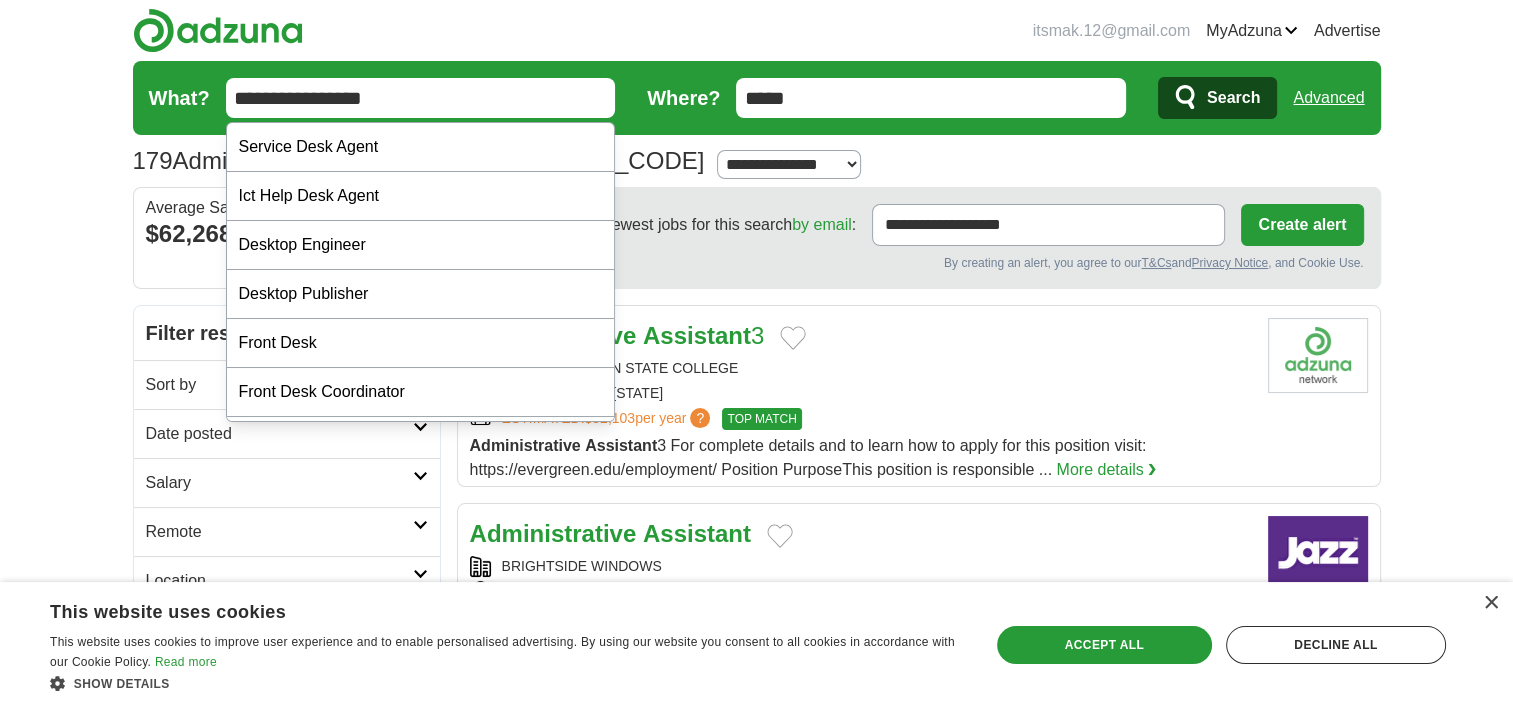 type on "**********" 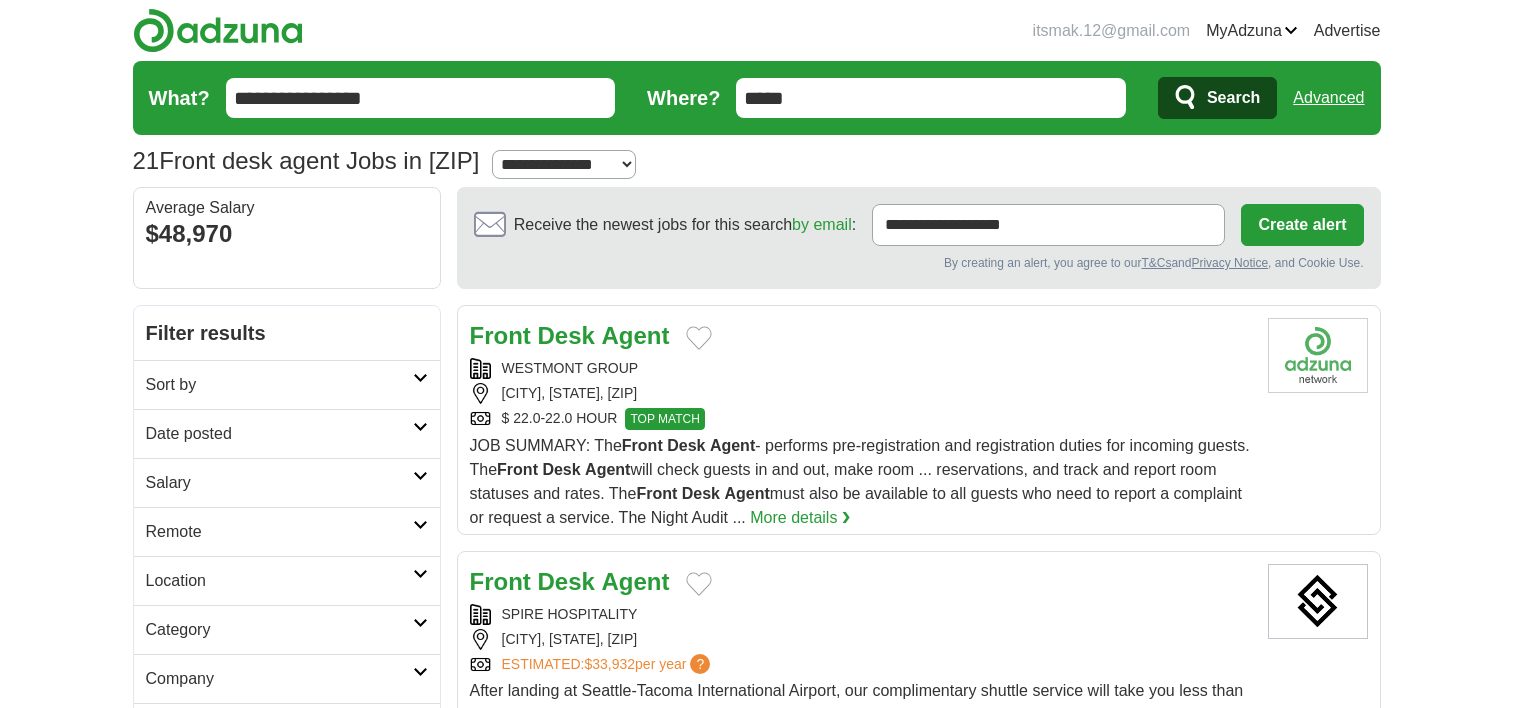 scroll, scrollTop: 0, scrollLeft: 0, axis: both 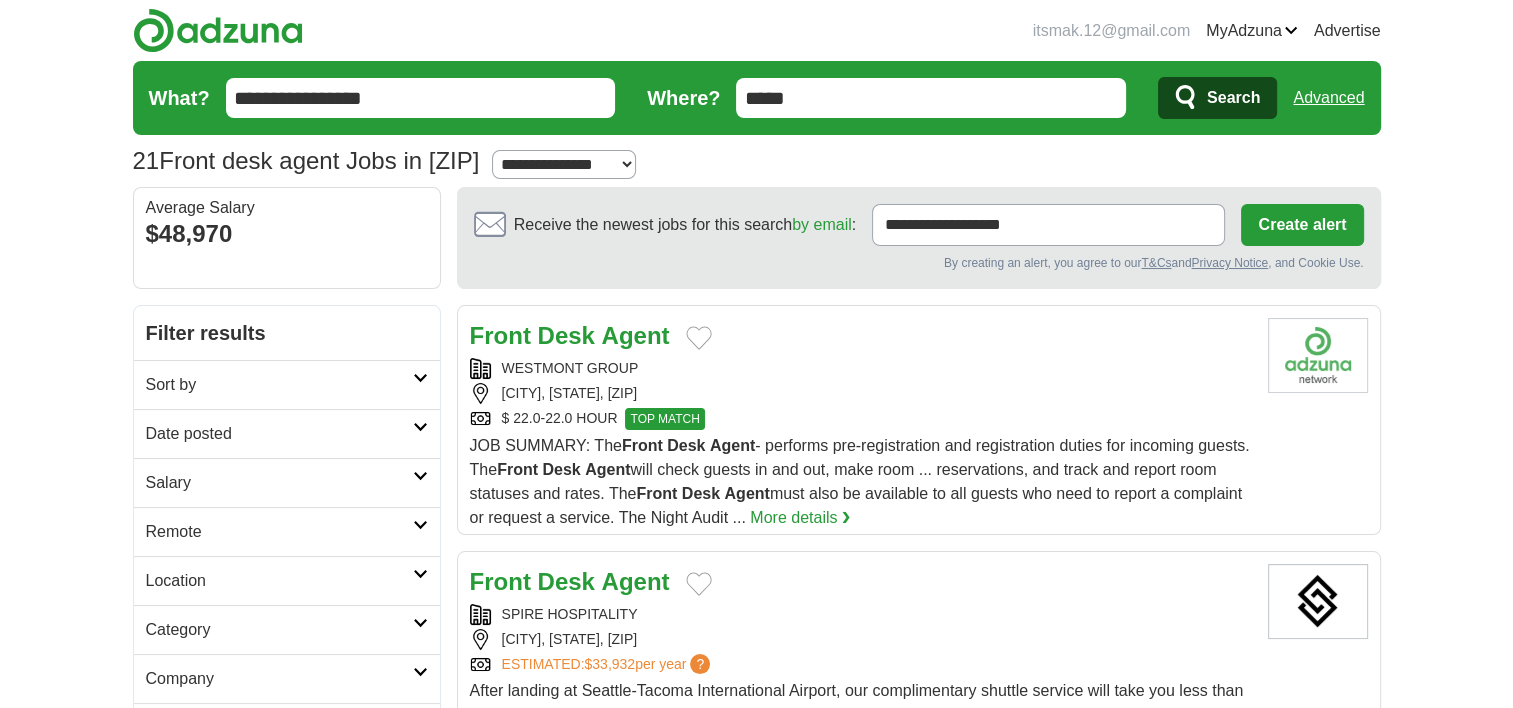 click on "*****" at bounding box center (931, 98) 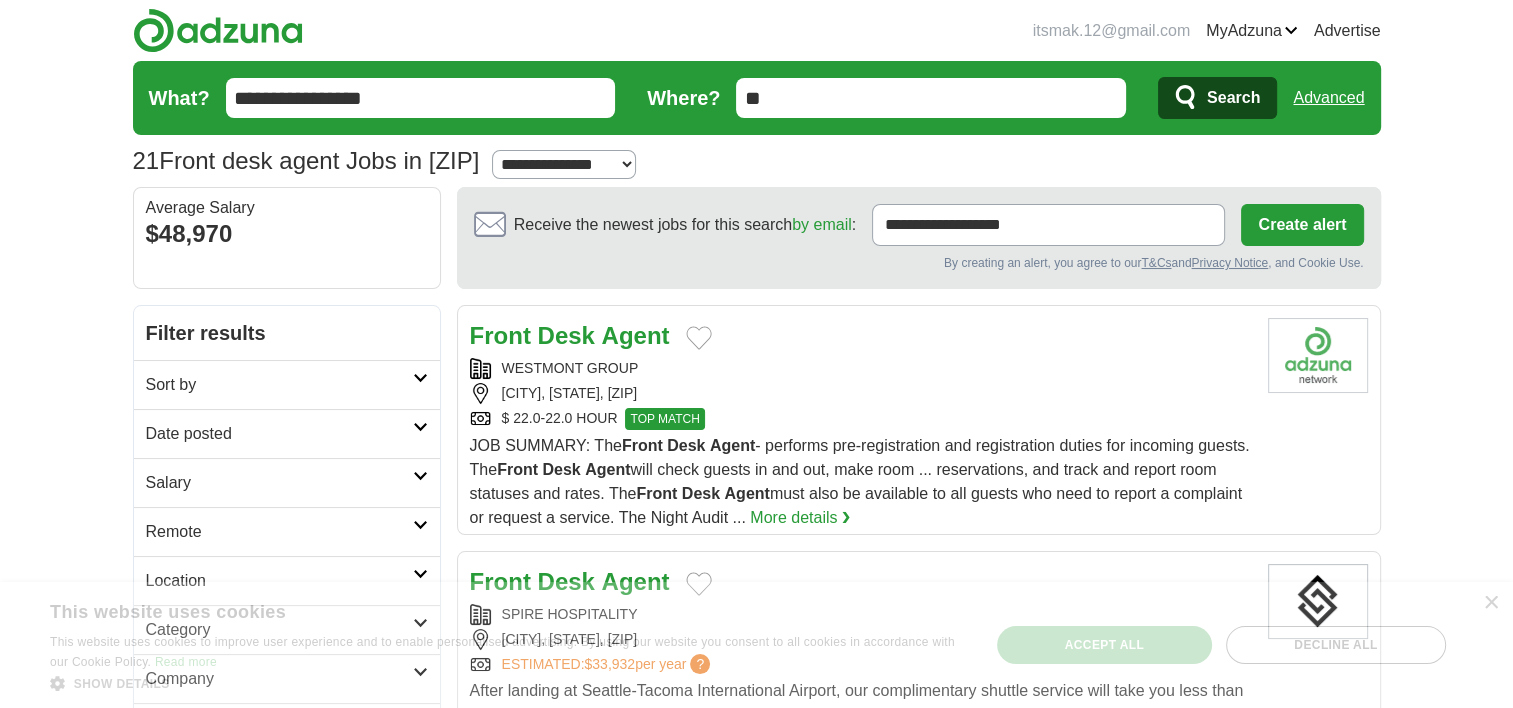 type on "*" 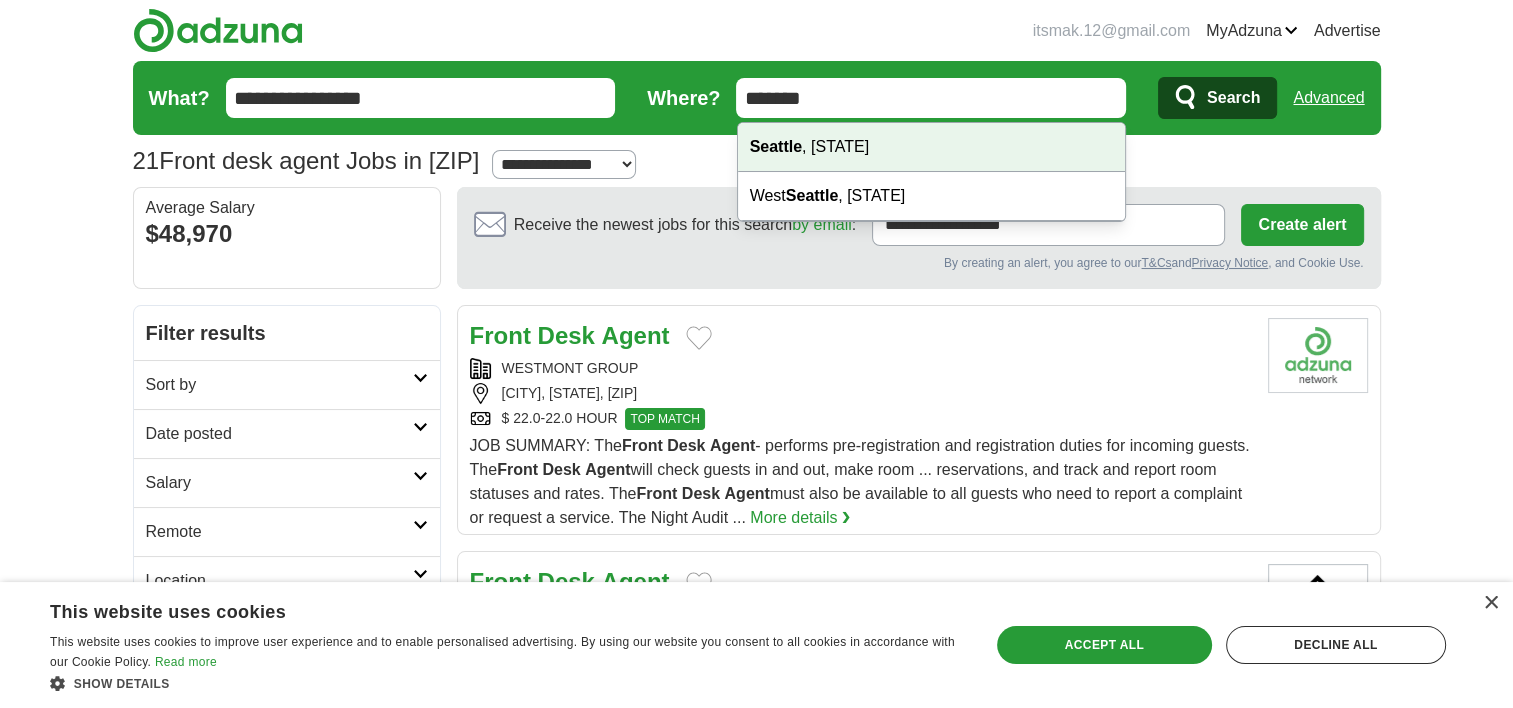 type on "*******" 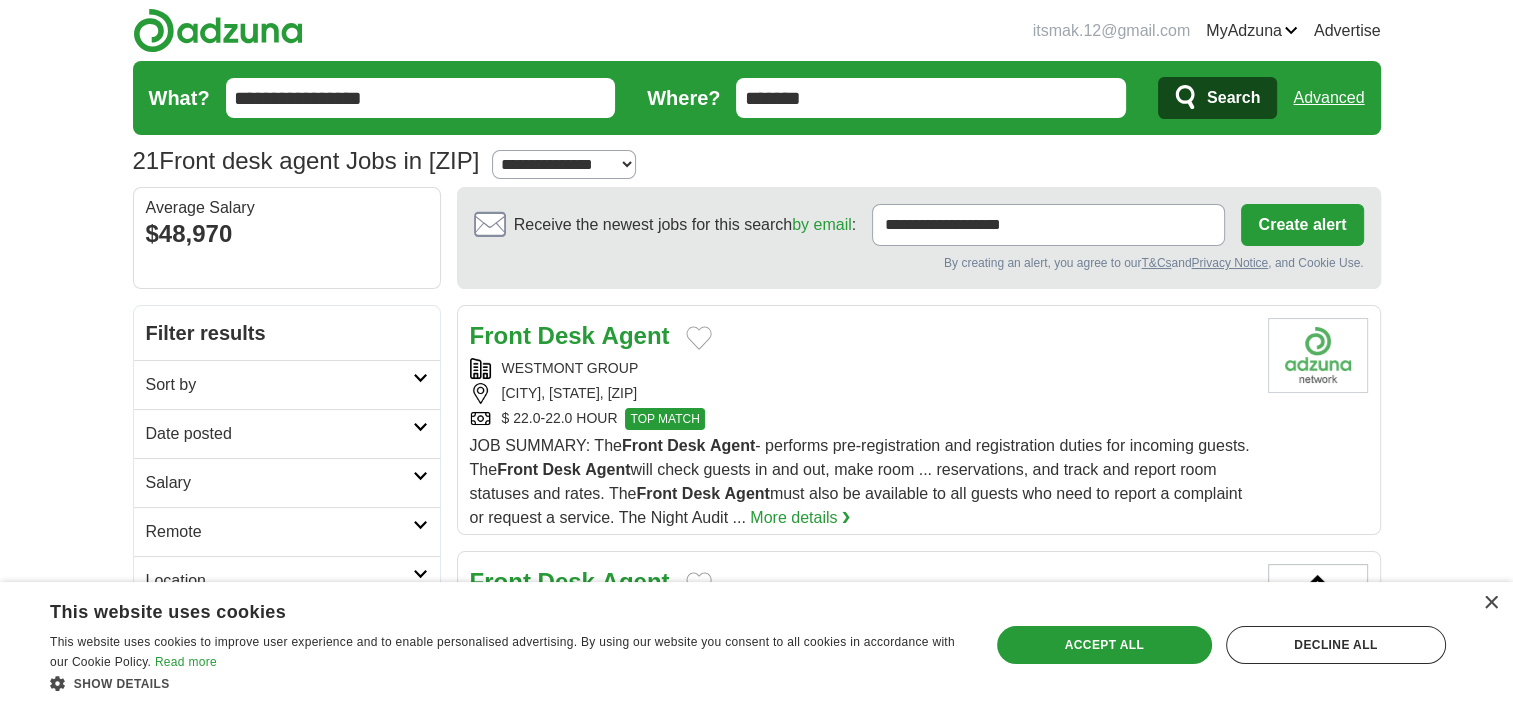 click on "itsmak.12@gmail.com
MyAdzuna
Alerts
Favorites
Resumes
ApplyIQ
Preferences
Posted jobs
Logout
Advertise
21
Front desk agent Jobs in 98001
Salary
Salary
Select a salary range
Salary from
from $10,000
from $20,000 from $40,000" at bounding box center (756, 1642) 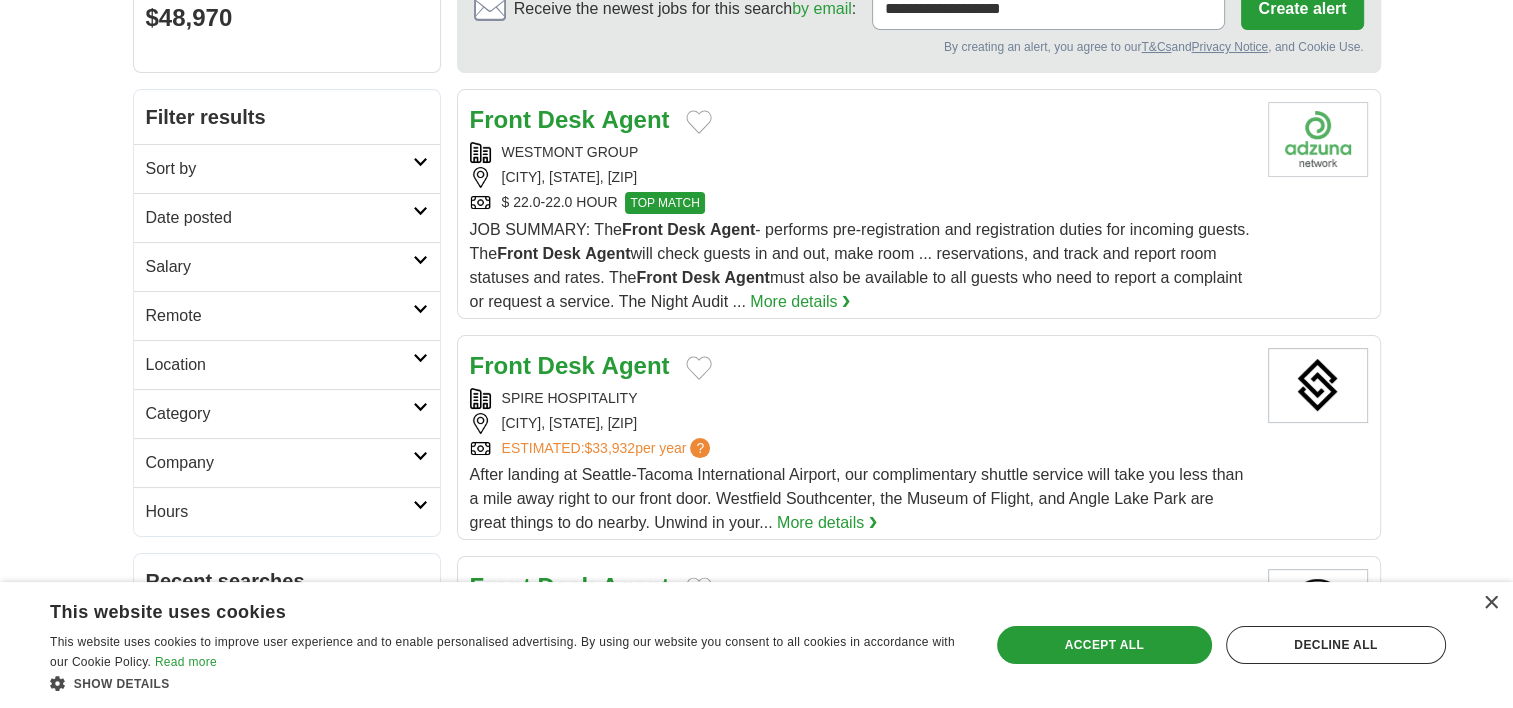 scroll, scrollTop: 216, scrollLeft: 0, axis: vertical 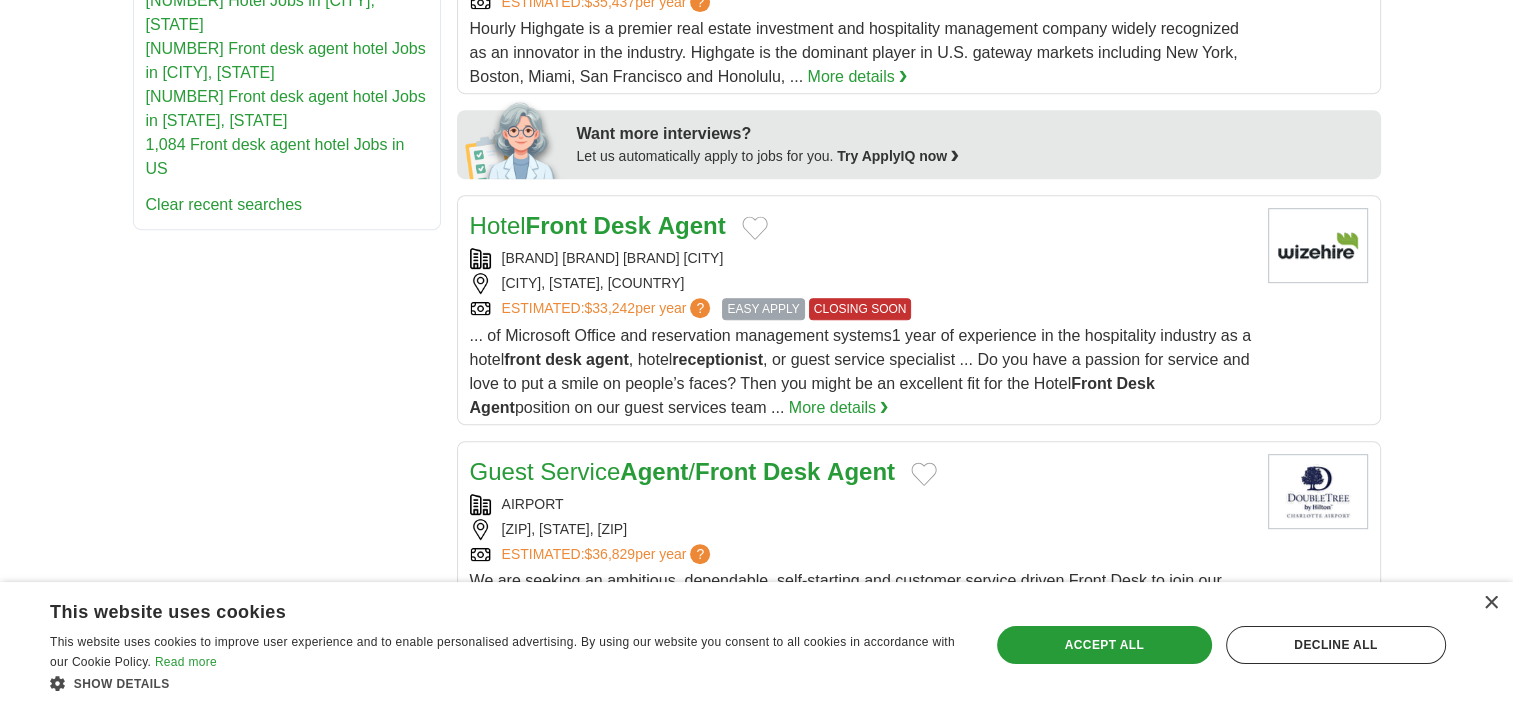 click on "LA QUINTA INN & SUITES WYNDHAM AUBURN" at bounding box center (861, 258) 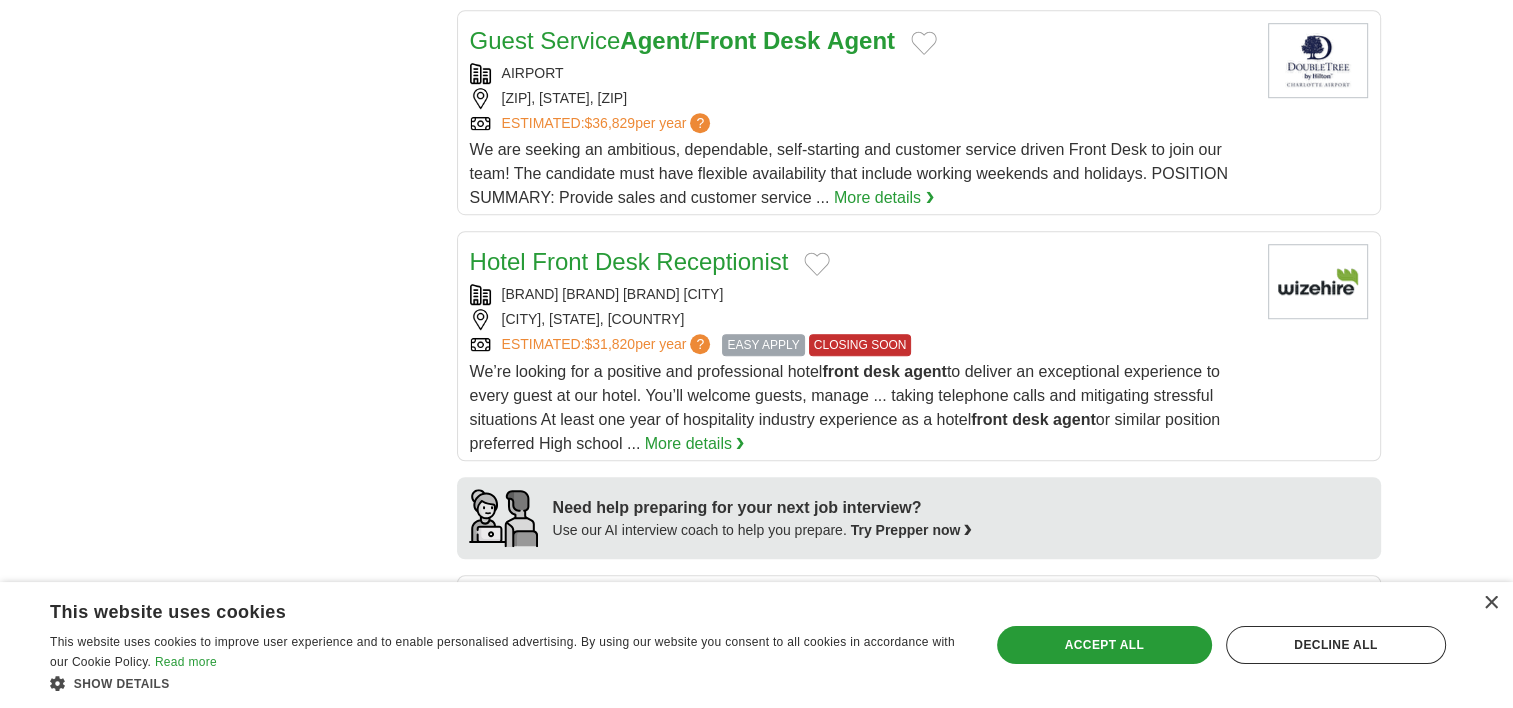 scroll, scrollTop: 1315, scrollLeft: 0, axis: vertical 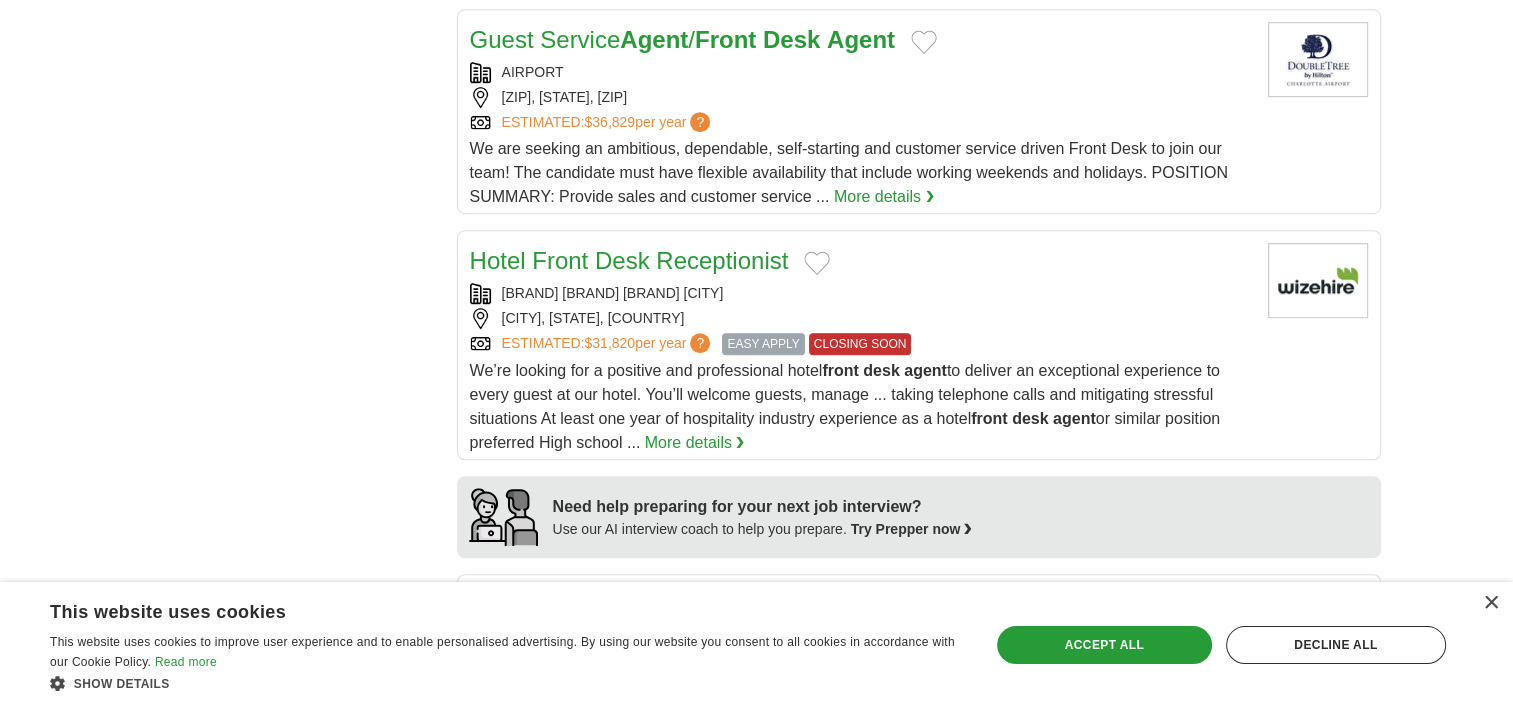 click on "We are seeking an ambitious, dependable, self-starting and customer service driven Front Desk to join our team! The candidate must have flexible availability that include working weekends and holidays. POSITION SUMMARY: Provide sales and customer service ..." at bounding box center [849, 172] 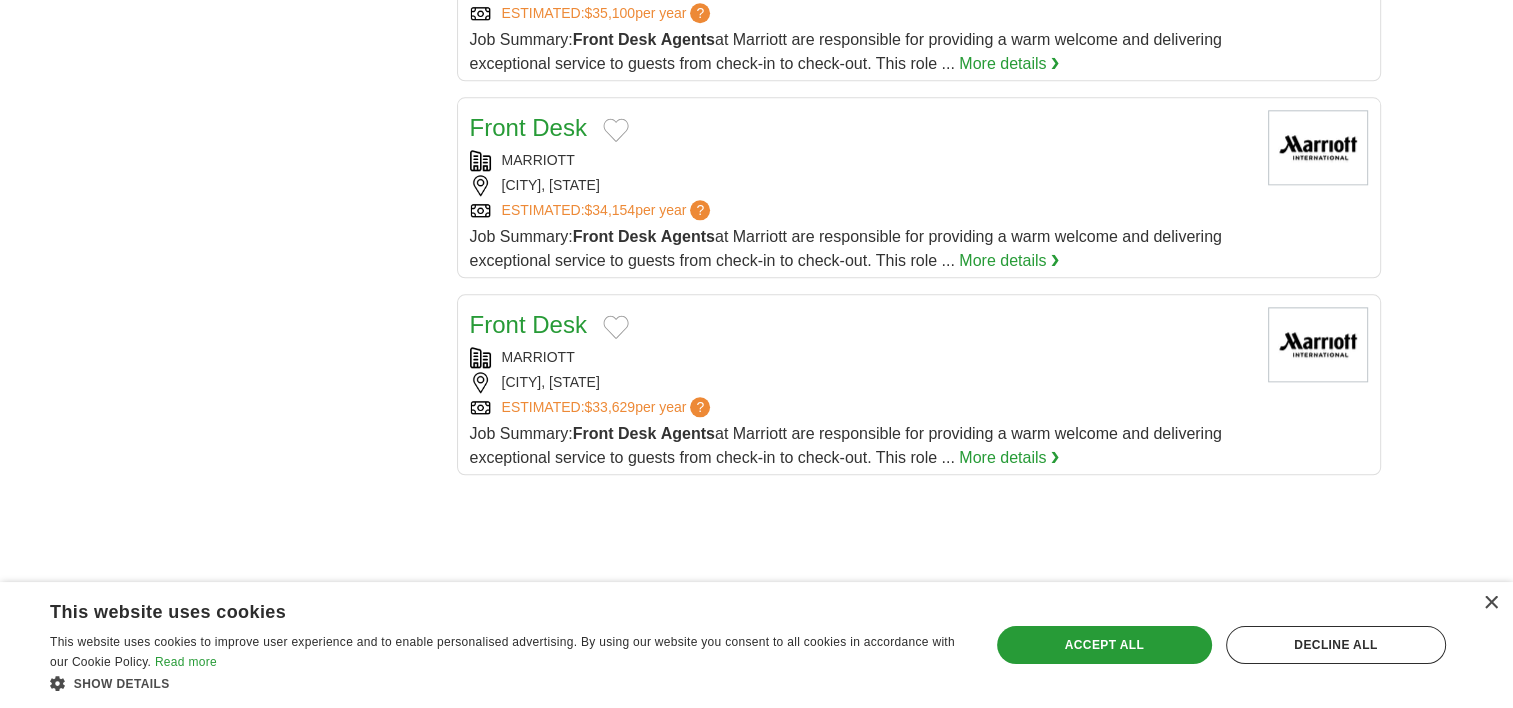 scroll, scrollTop: 2187, scrollLeft: 0, axis: vertical 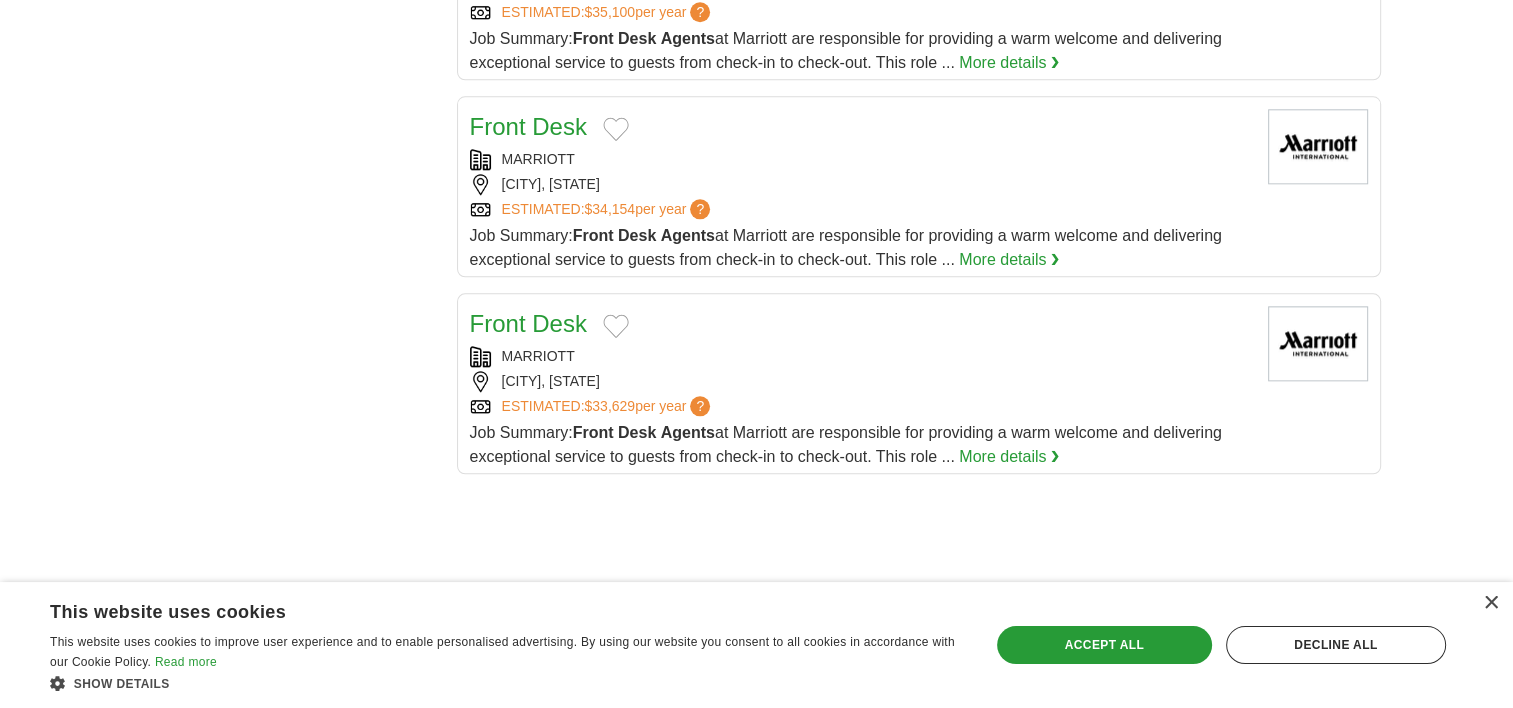 click on "UNIVERSITY PLACE, WASHINGTON" at bounding box center (861, 184) 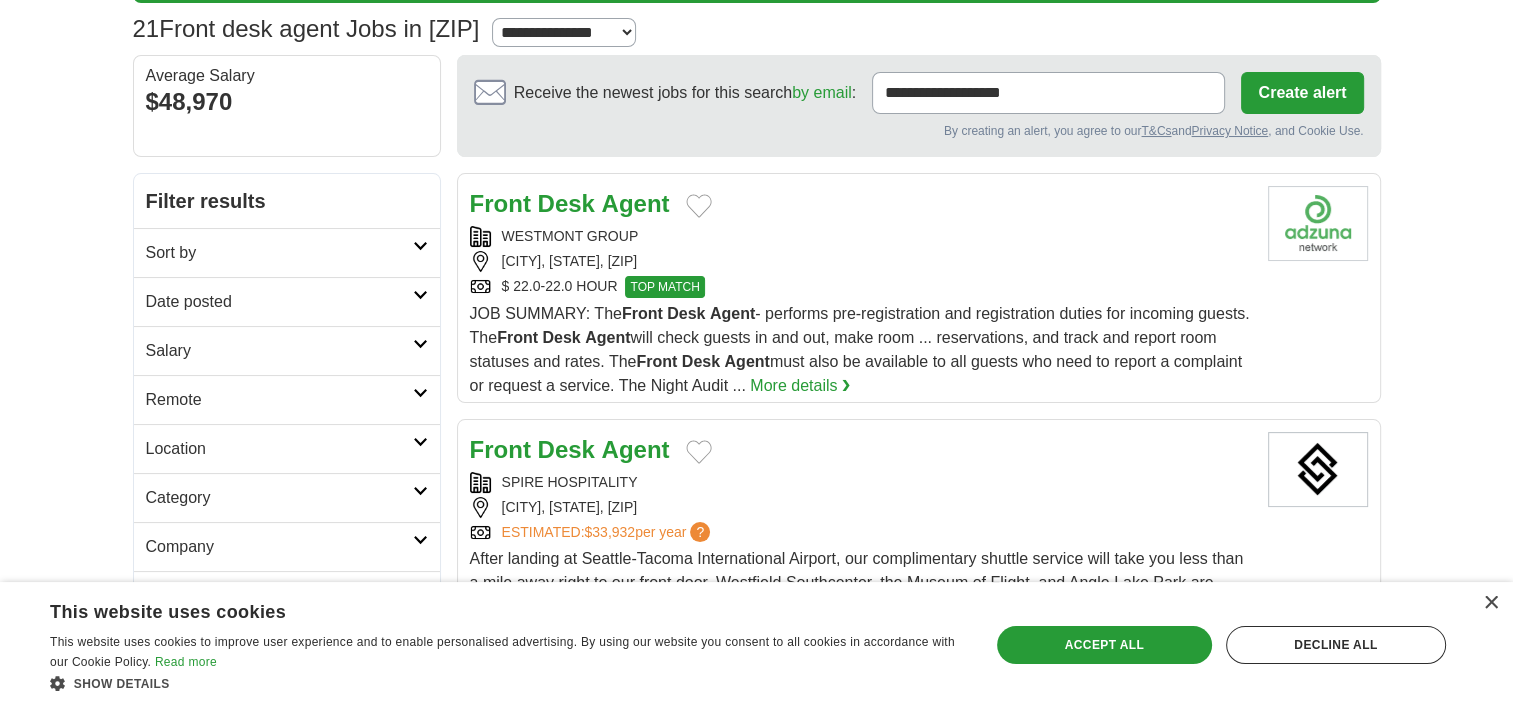 scroll, scrollTop: 132, scrollLeft: 0, axis: vertical 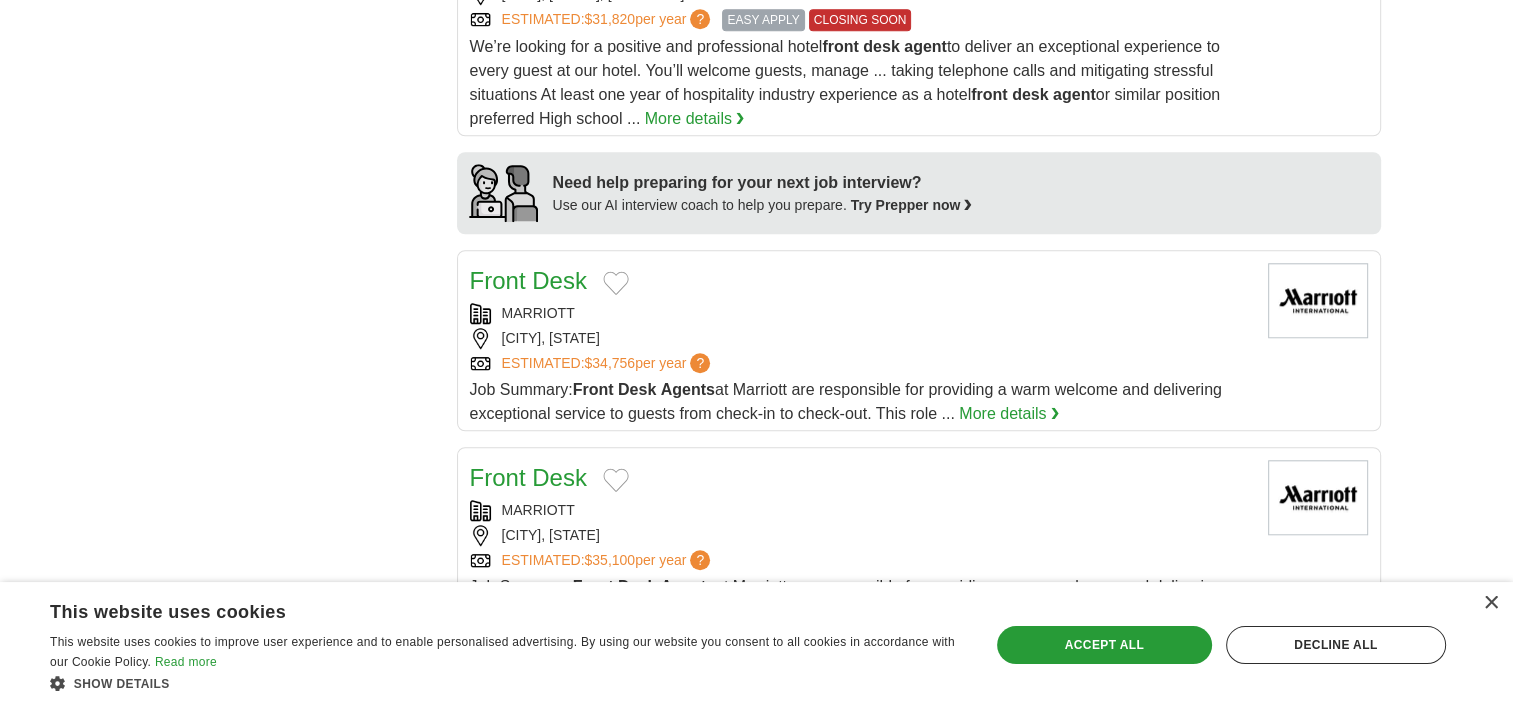 click on "ESTIMATED:
$34,756
per year
?" at bounding box center [861, 363] 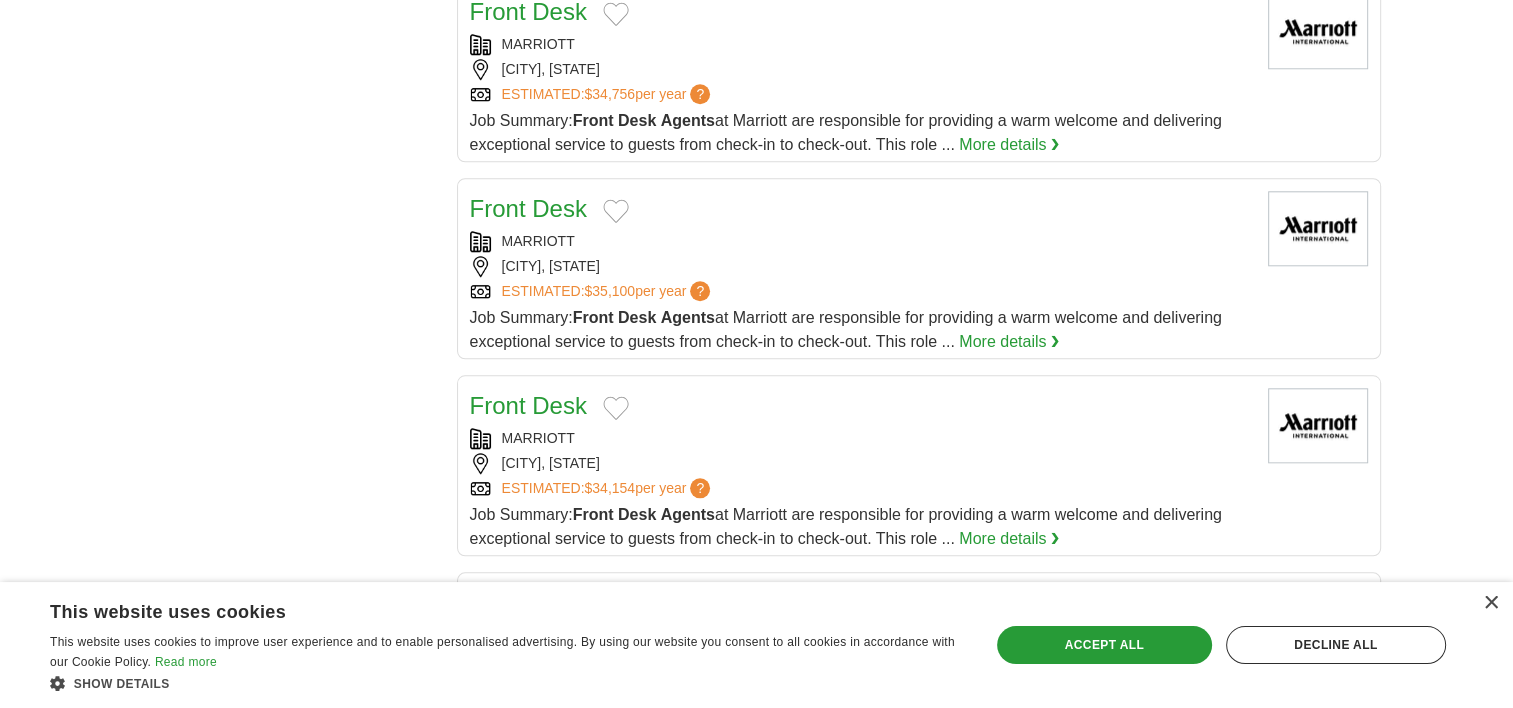 scroll, scrollTop: 1907, scrollLeft: 0, axis: vertical 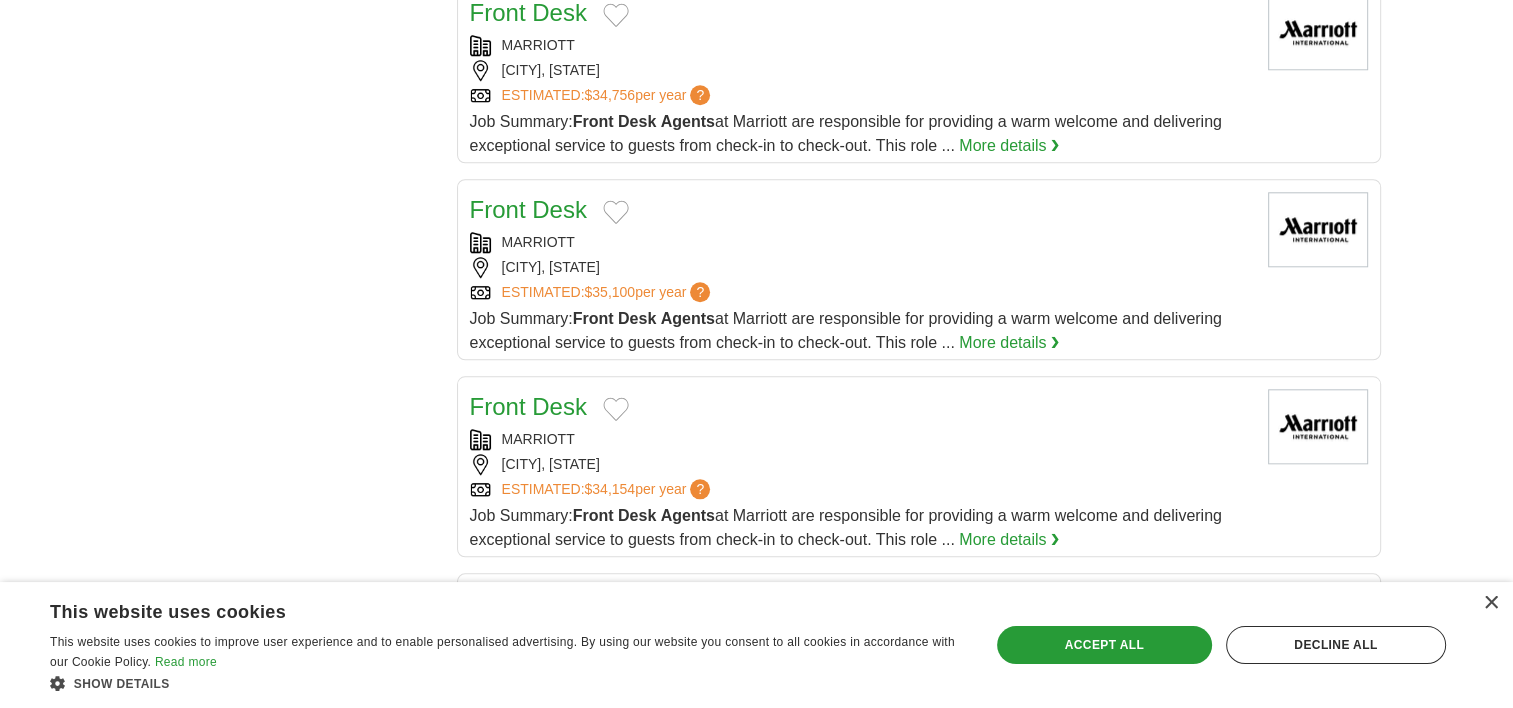 click on "Front Desk" at bounding box center [861, 210] 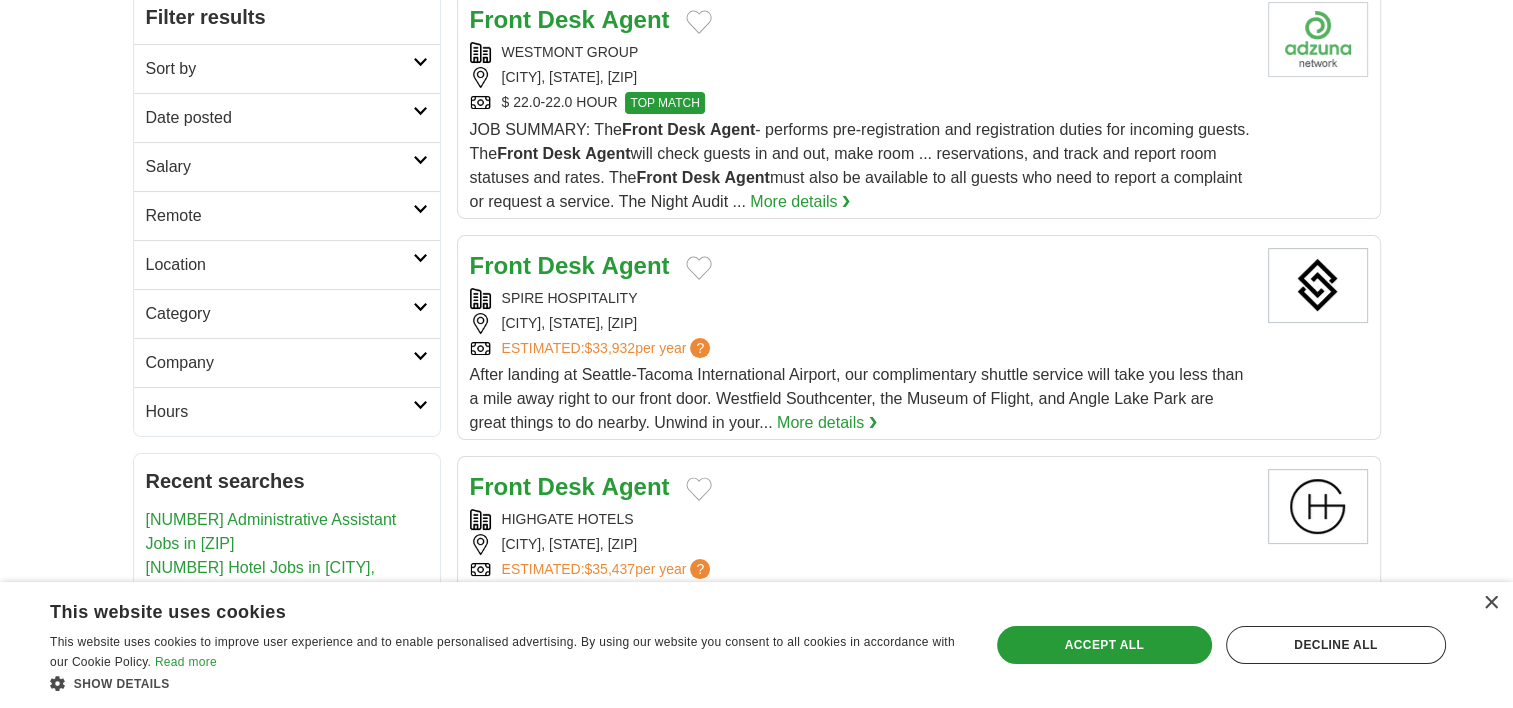 scroll, scrollTop: 0, scrollLeft: 0, axis: both 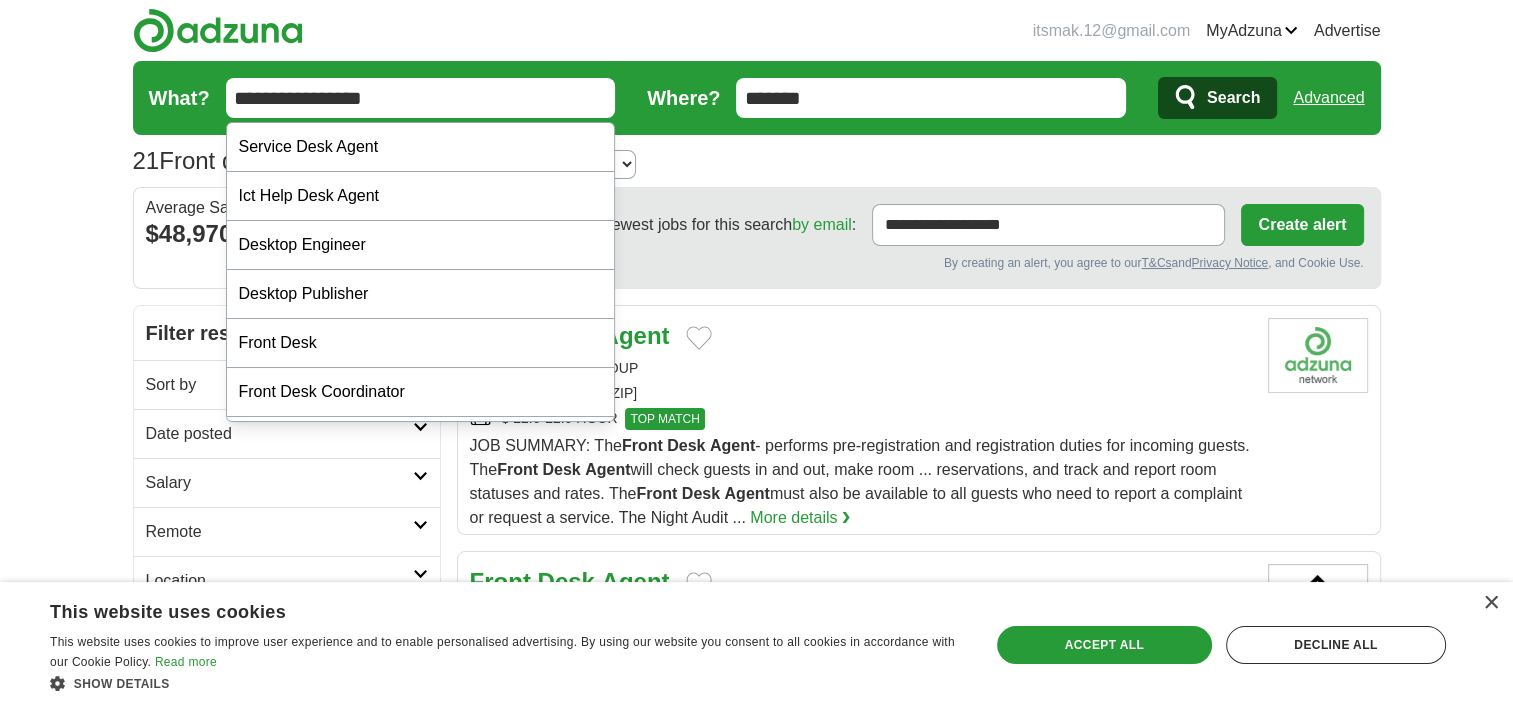 click on "**********" at bounding box center (421, 98) 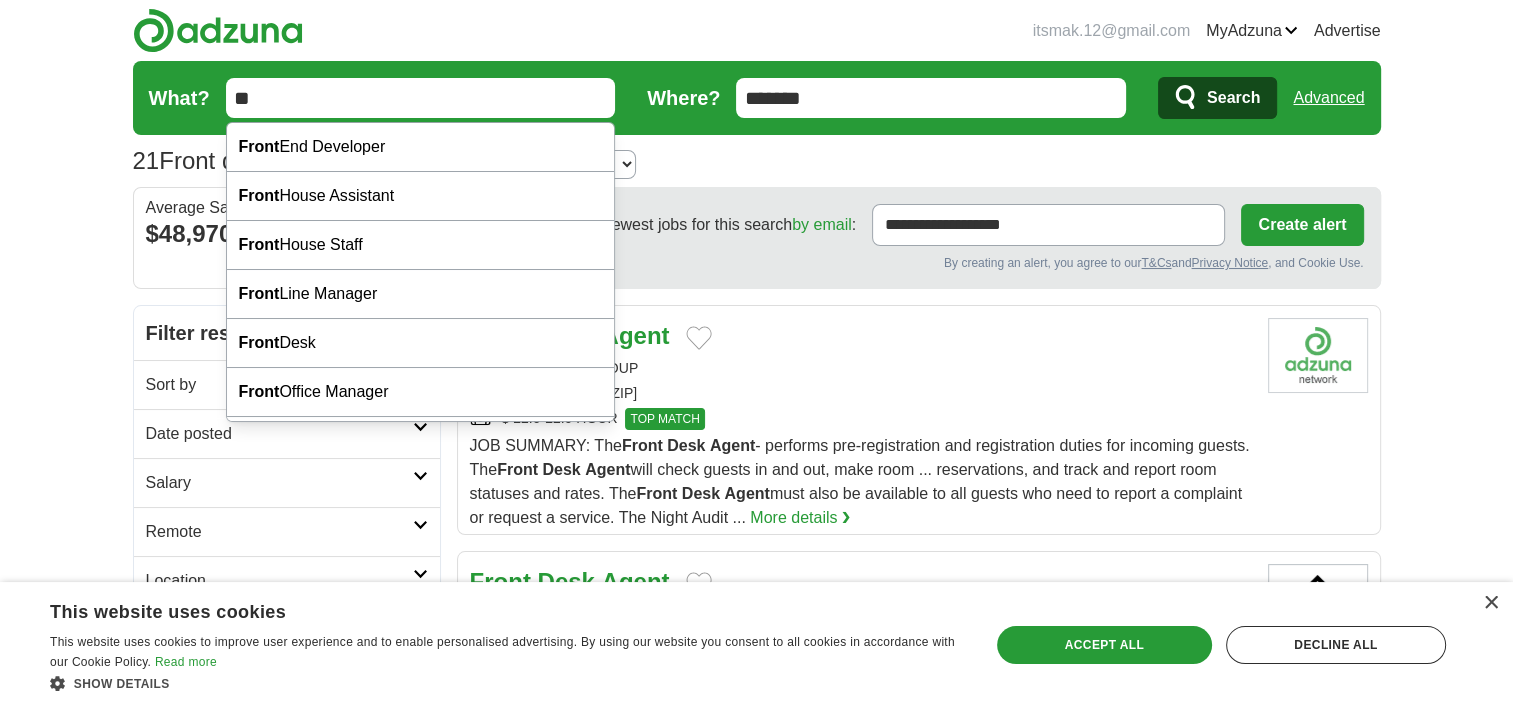 type on "*" 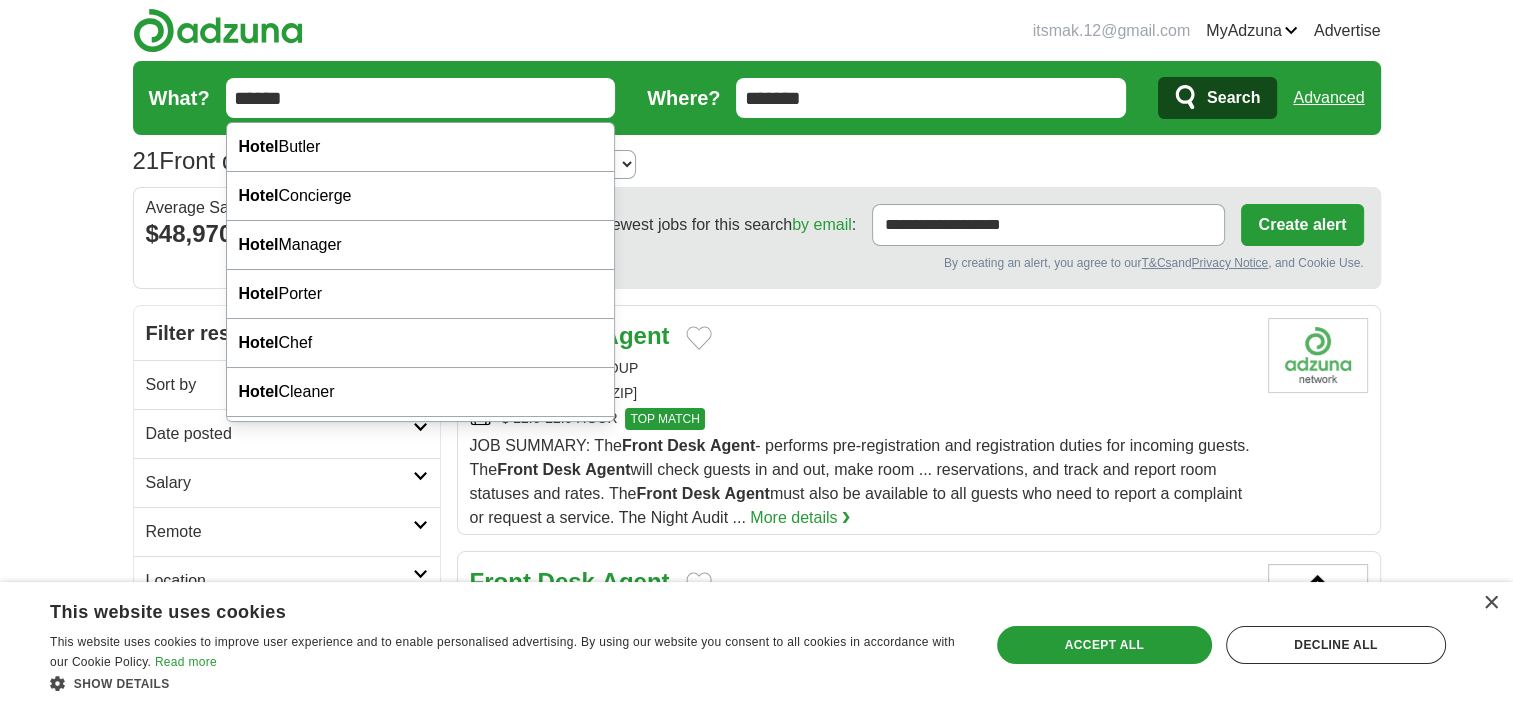 type on "*****" 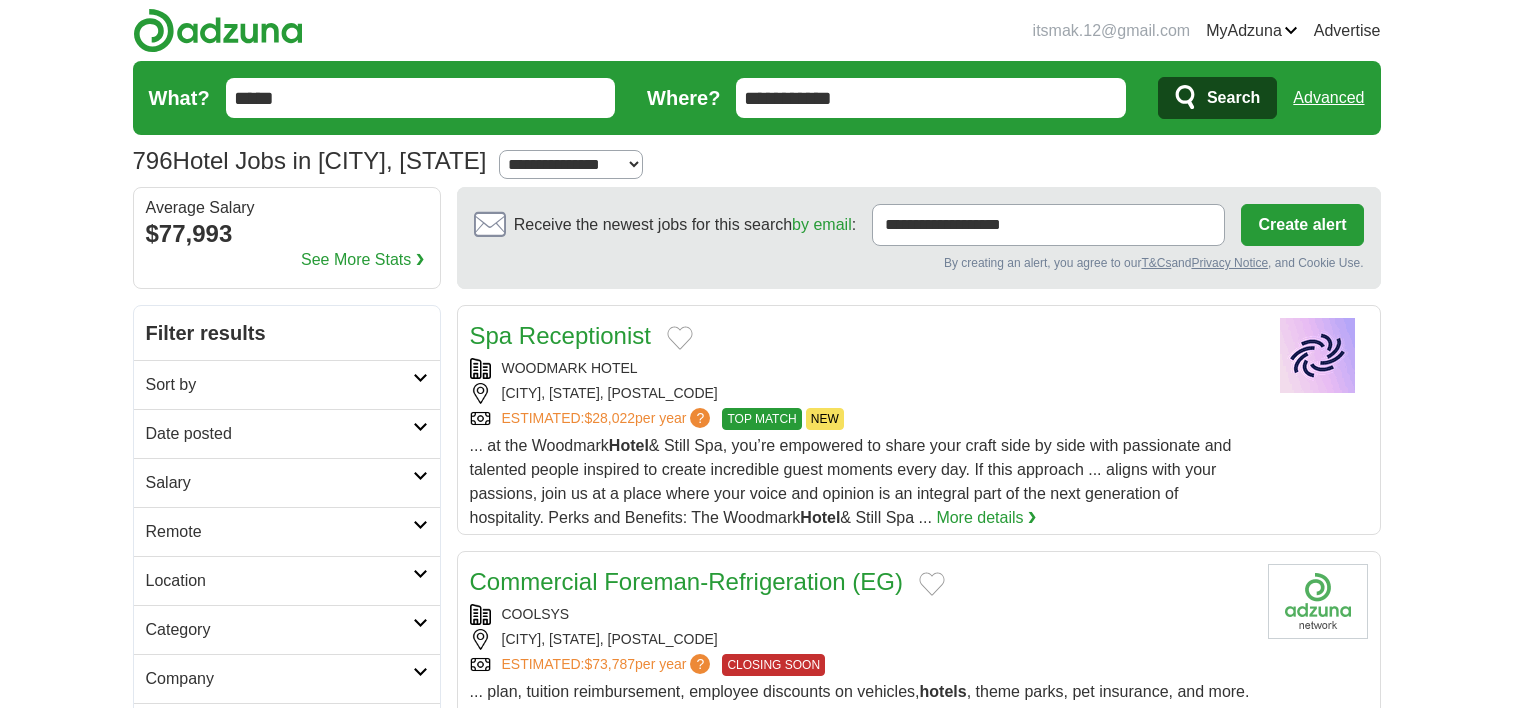 scroll, scrollTop: 0, scrollLeft: 0, axis: both 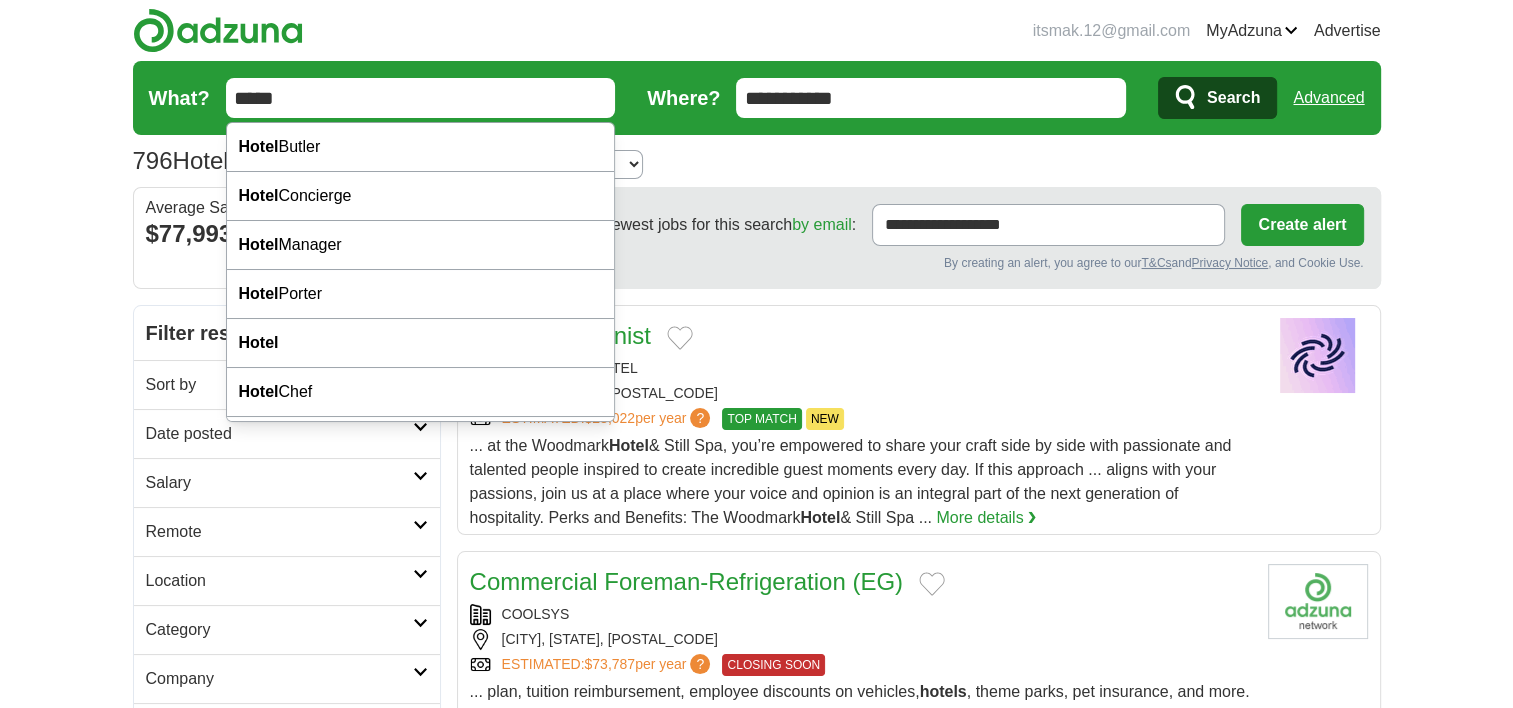 click on "*****" at bounding box center [421, 98] 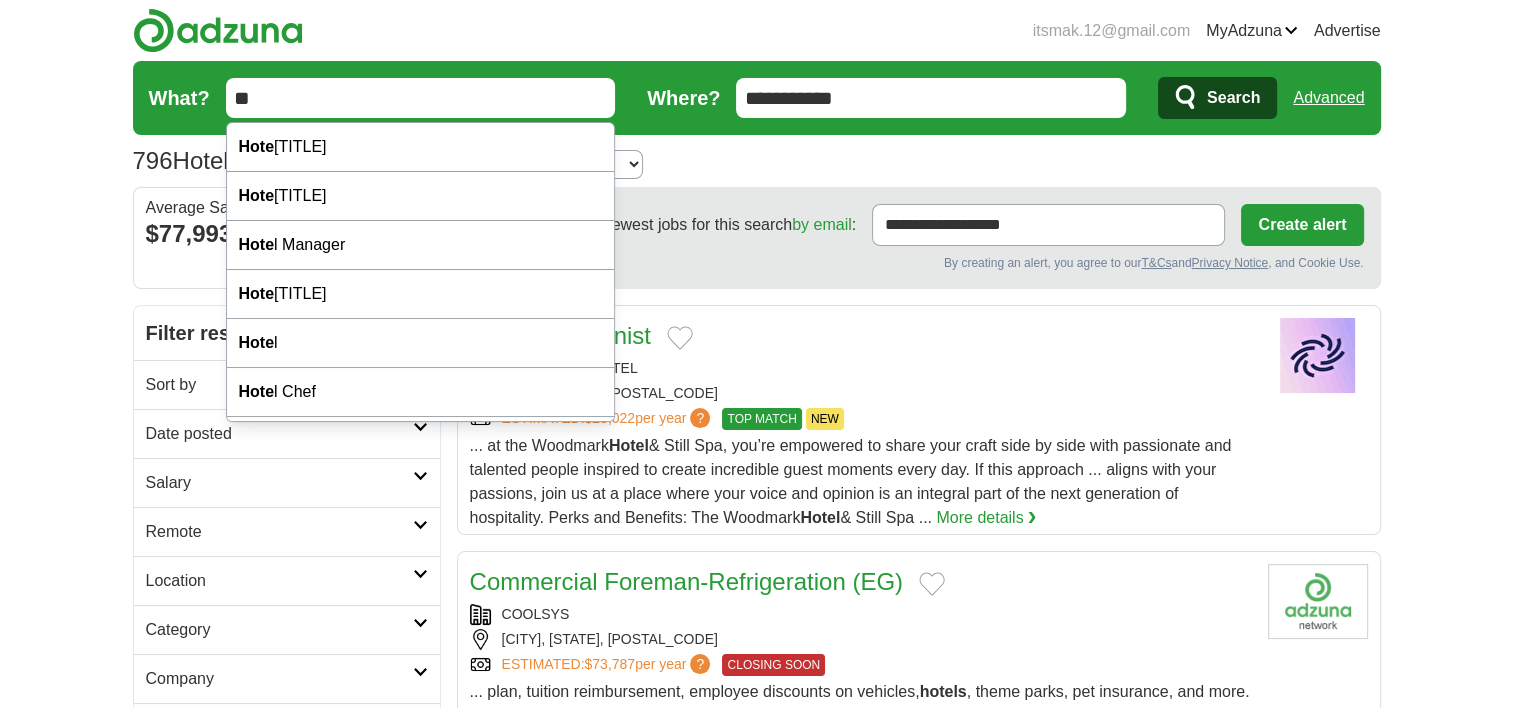 type on "*" 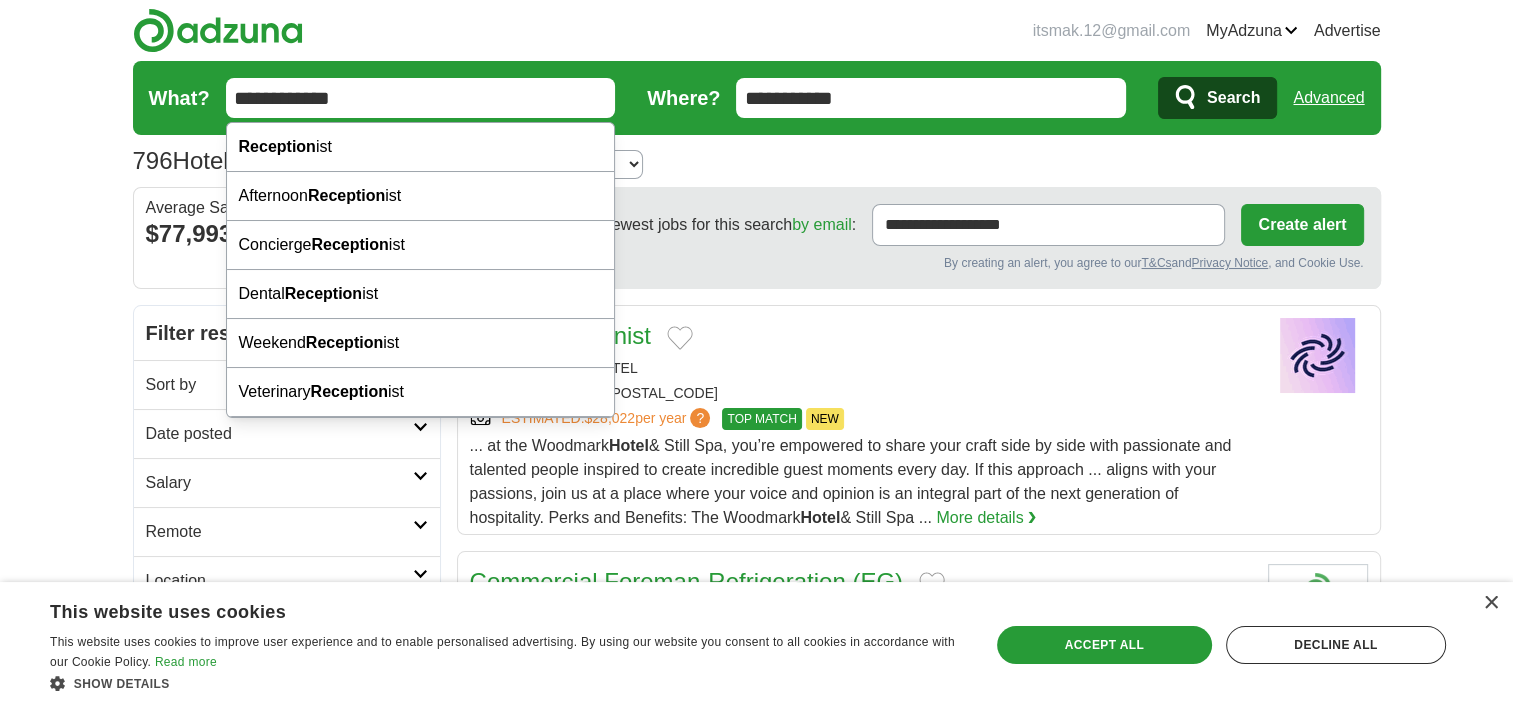 type on "**********" 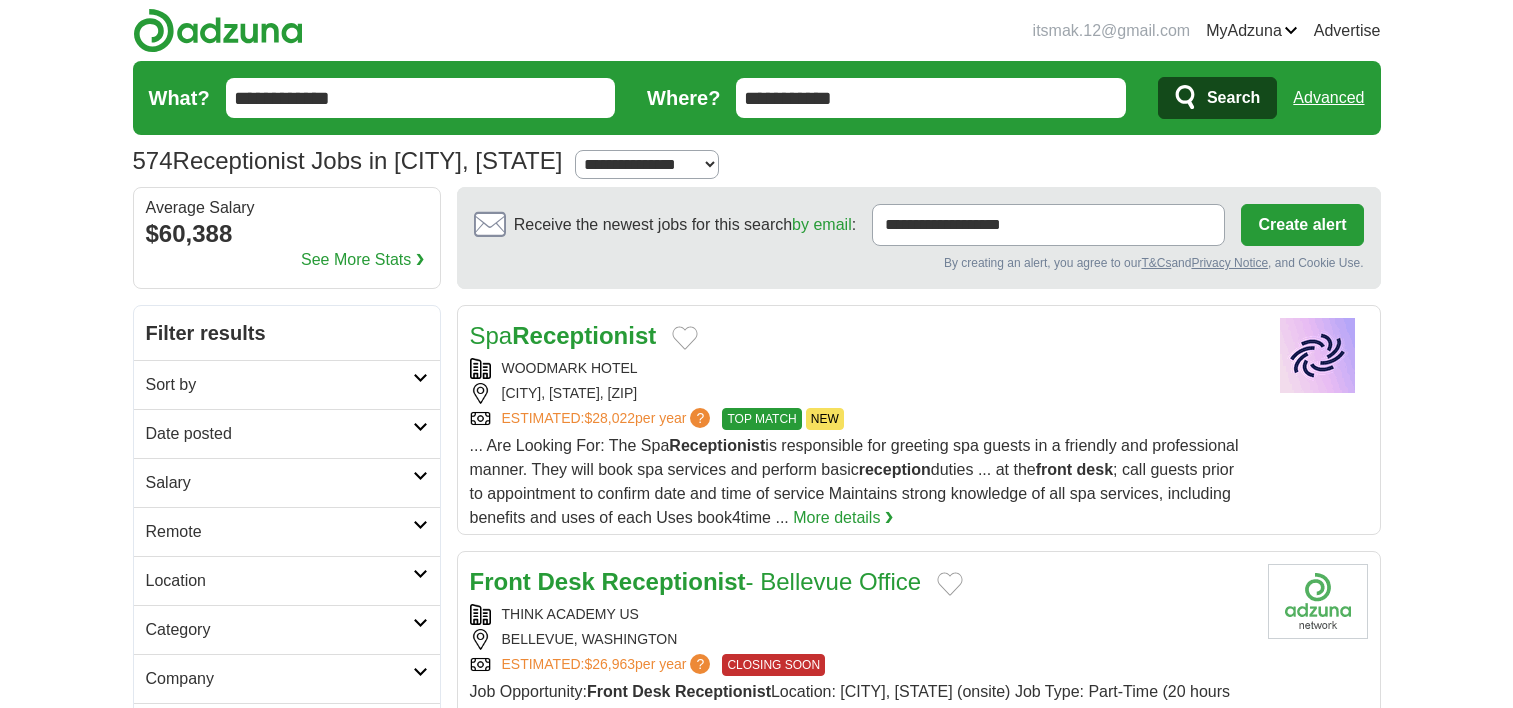 scroll, scrollTop: 0, scrollLeft: 0, axis: both 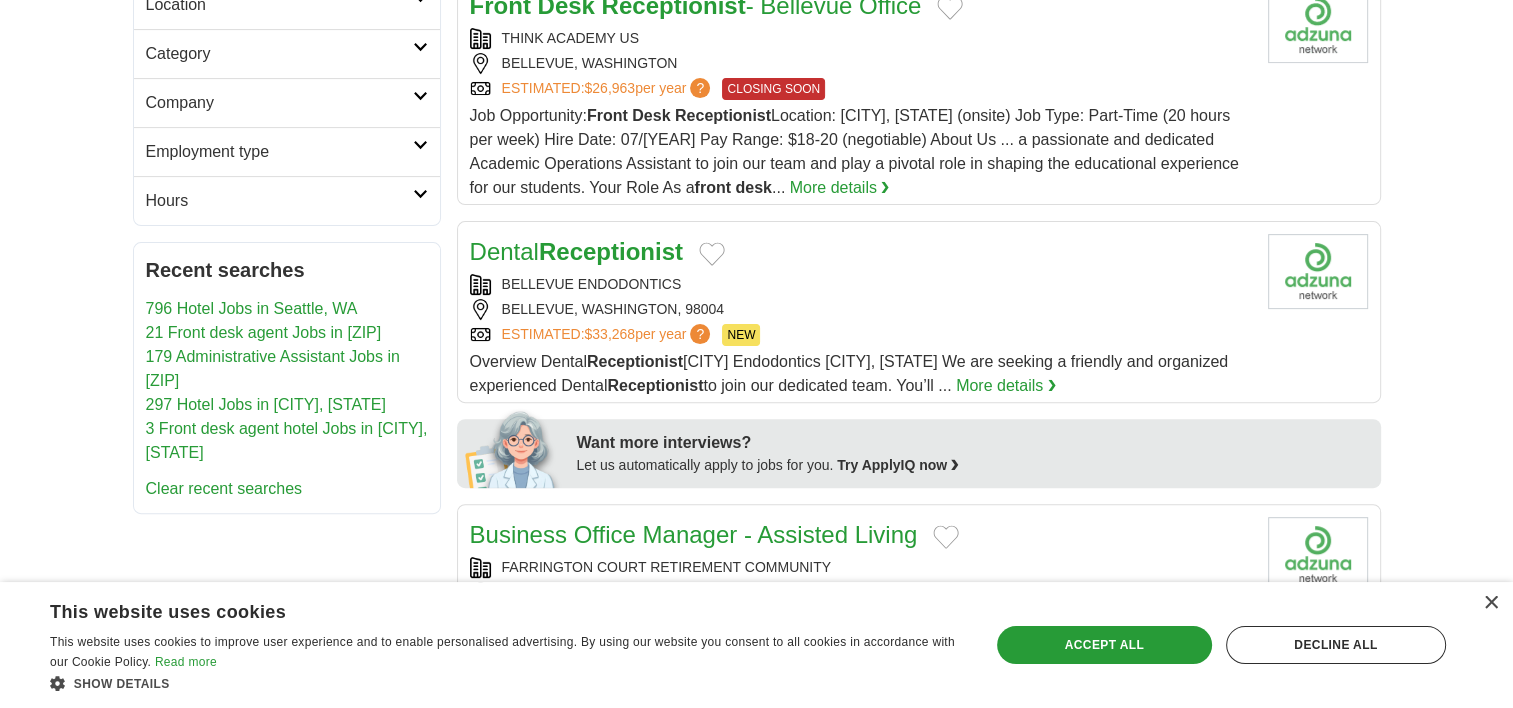 click on "BELLEVUE ENDODONTICS" at bounding box center (861, 284) 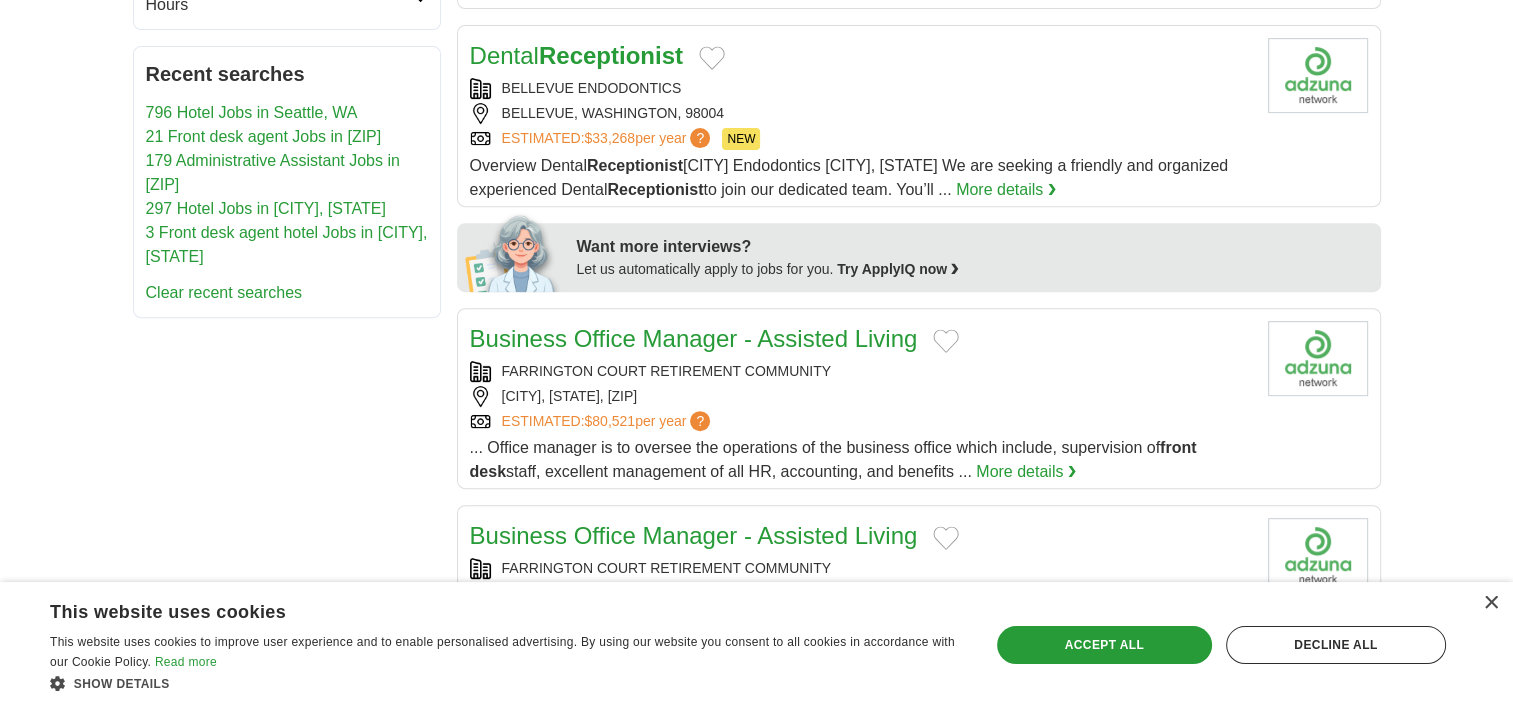 scroll, scrollTop: 756, scrollLeft: 0, axis: vertical 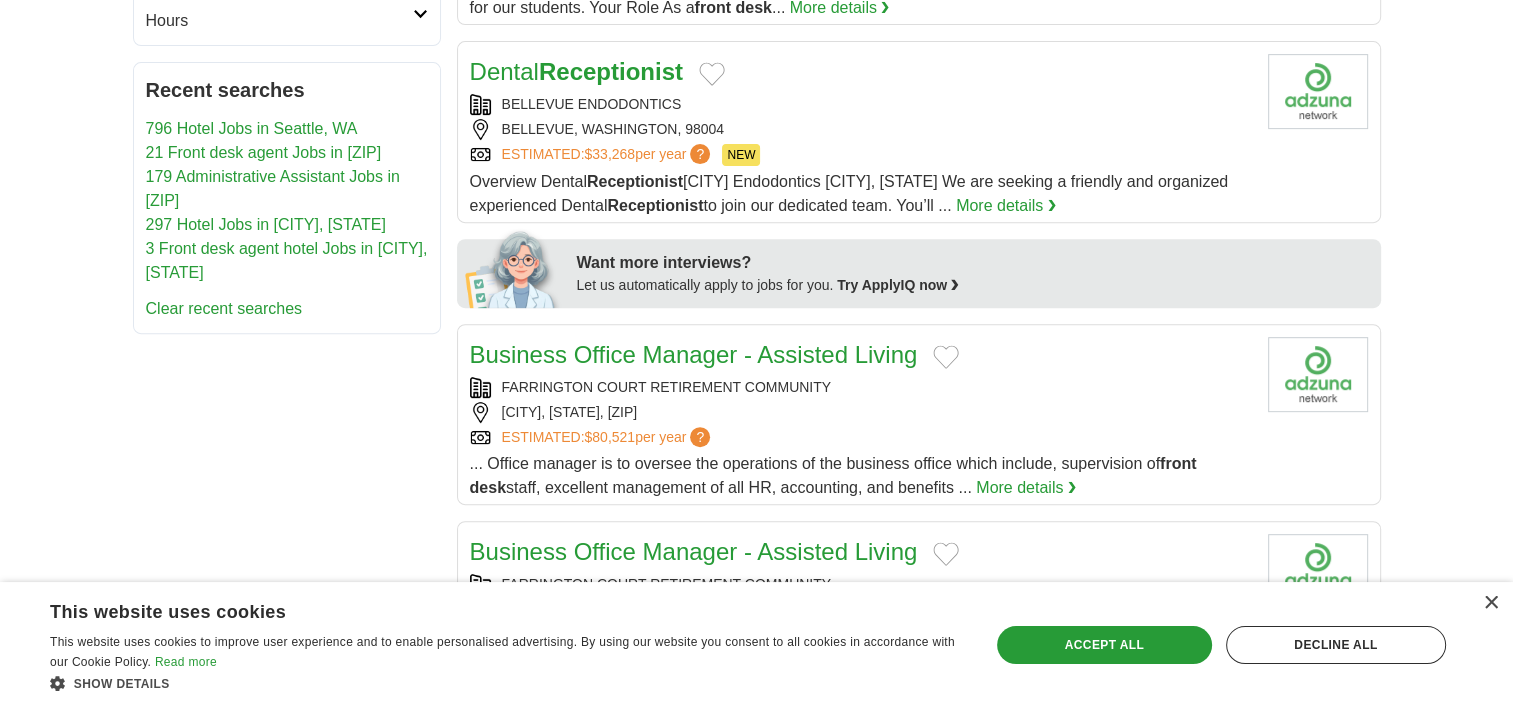 click on "More details ❯" at bounding box center (1006, 206) 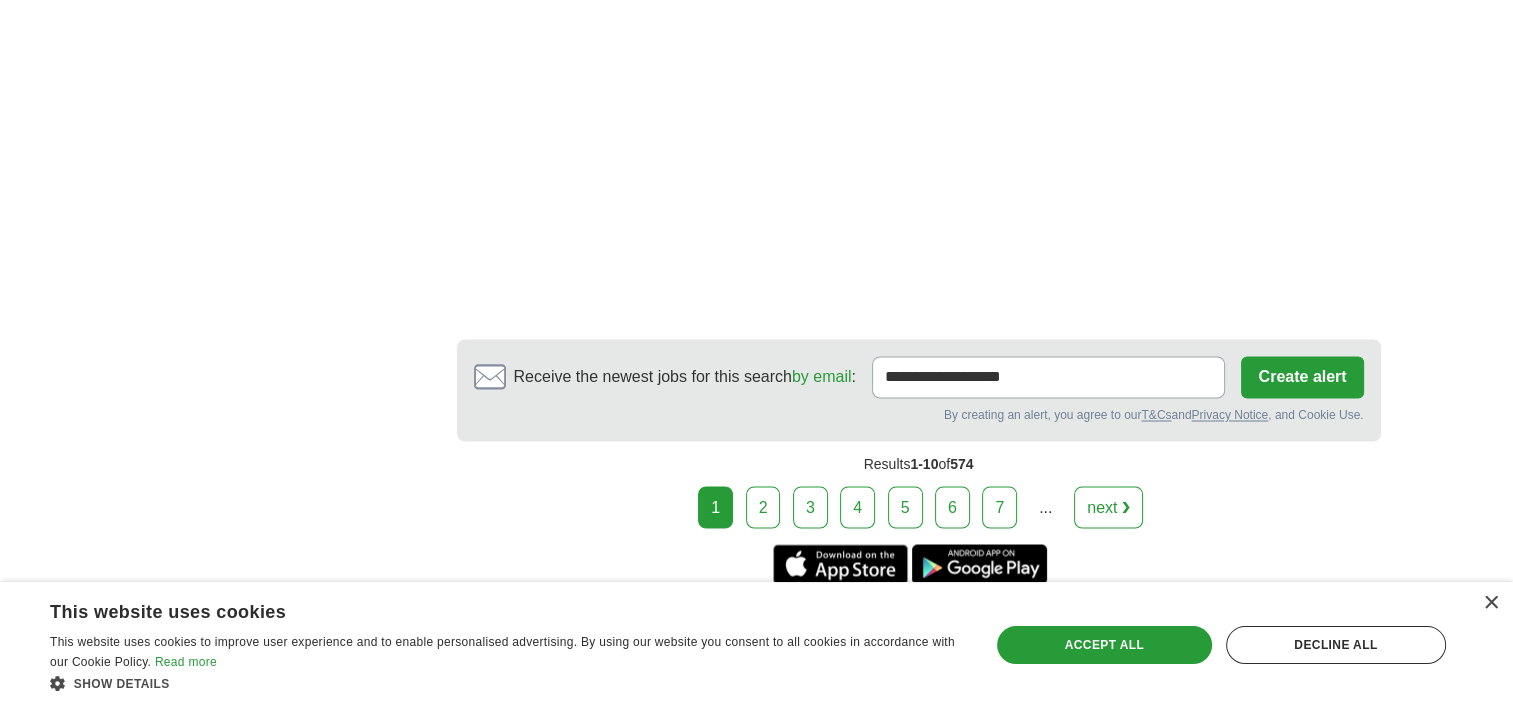scroll, scrollTop: 3400, scrollLeft: 0, axis: vertical 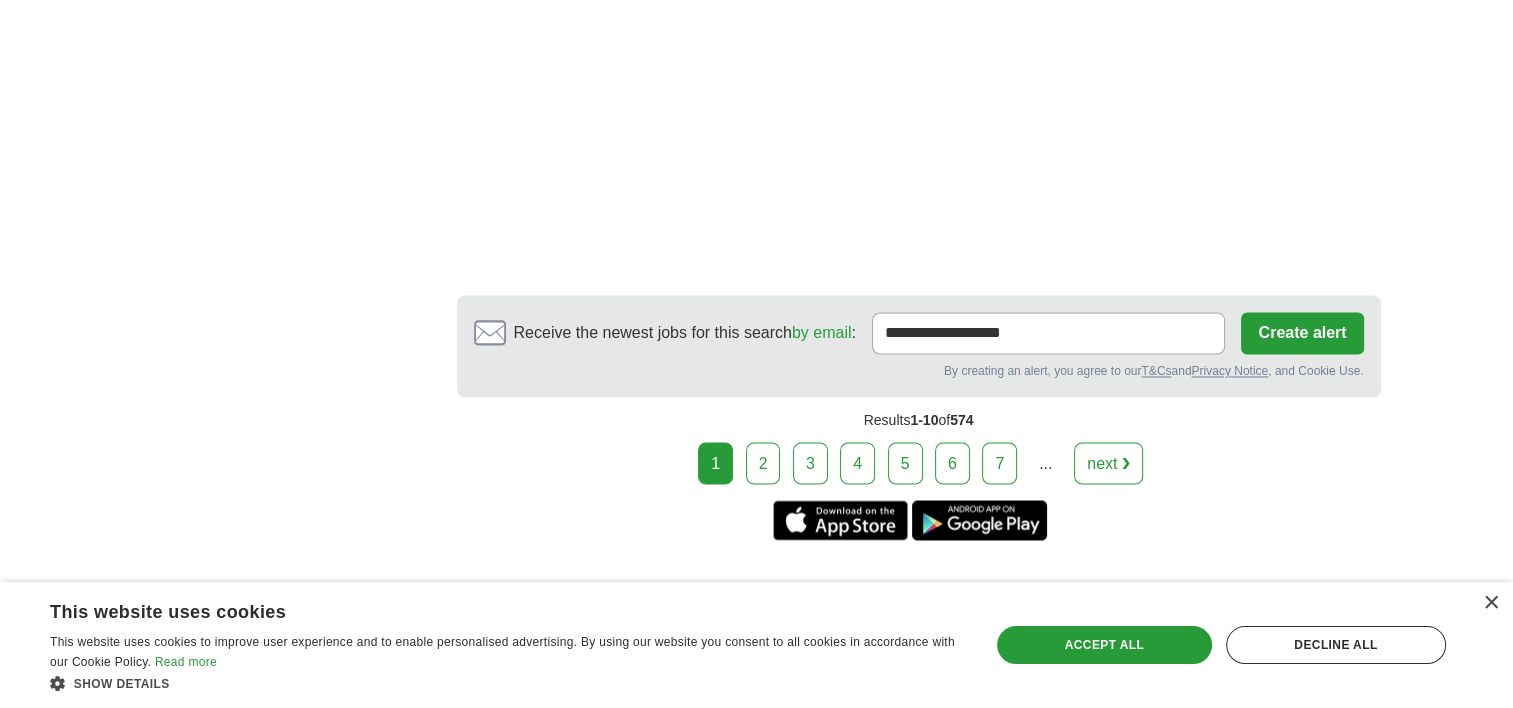 click on "2" at bounding box center (763, 463) 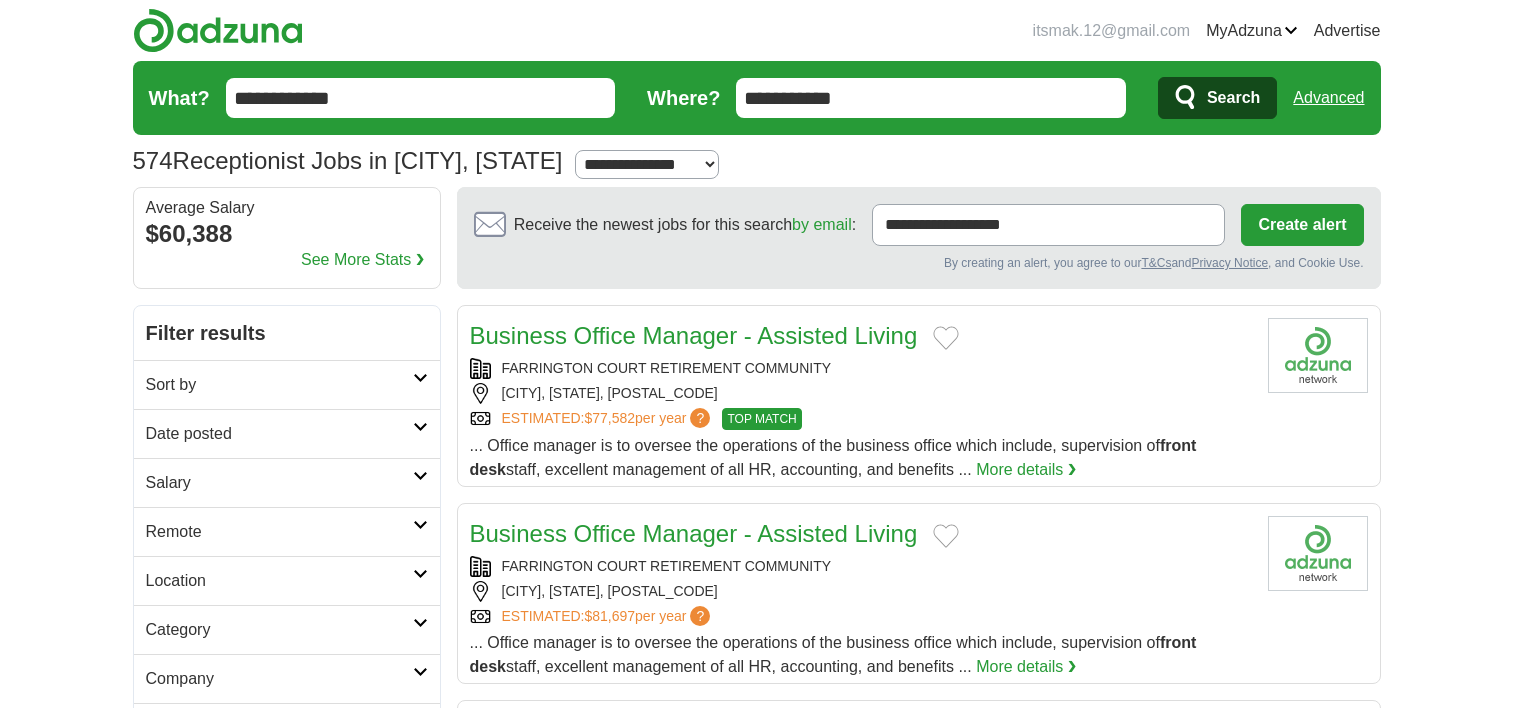 scroll, scrollTop: 0, scrollLeft: 0, axis: both 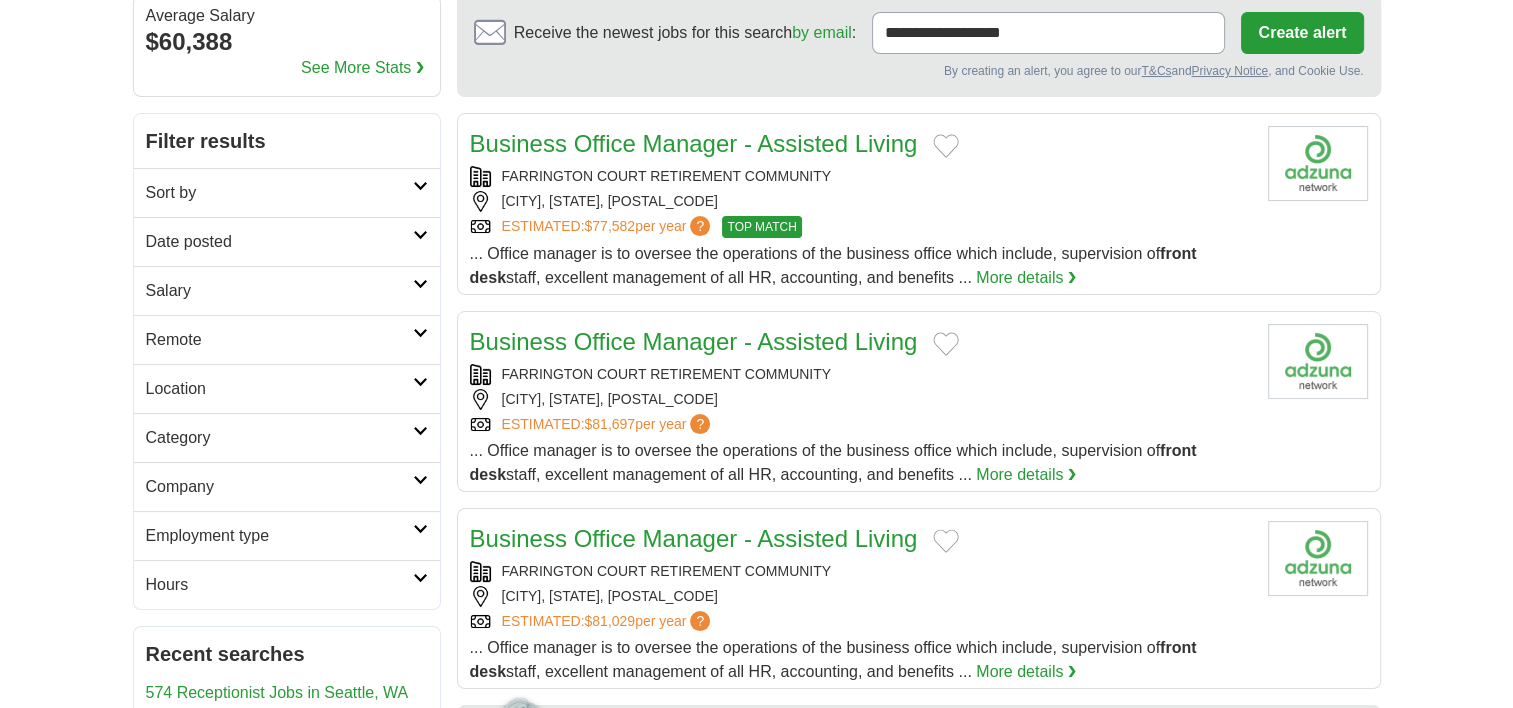click on "Remote" at bounding box center (279, 340) 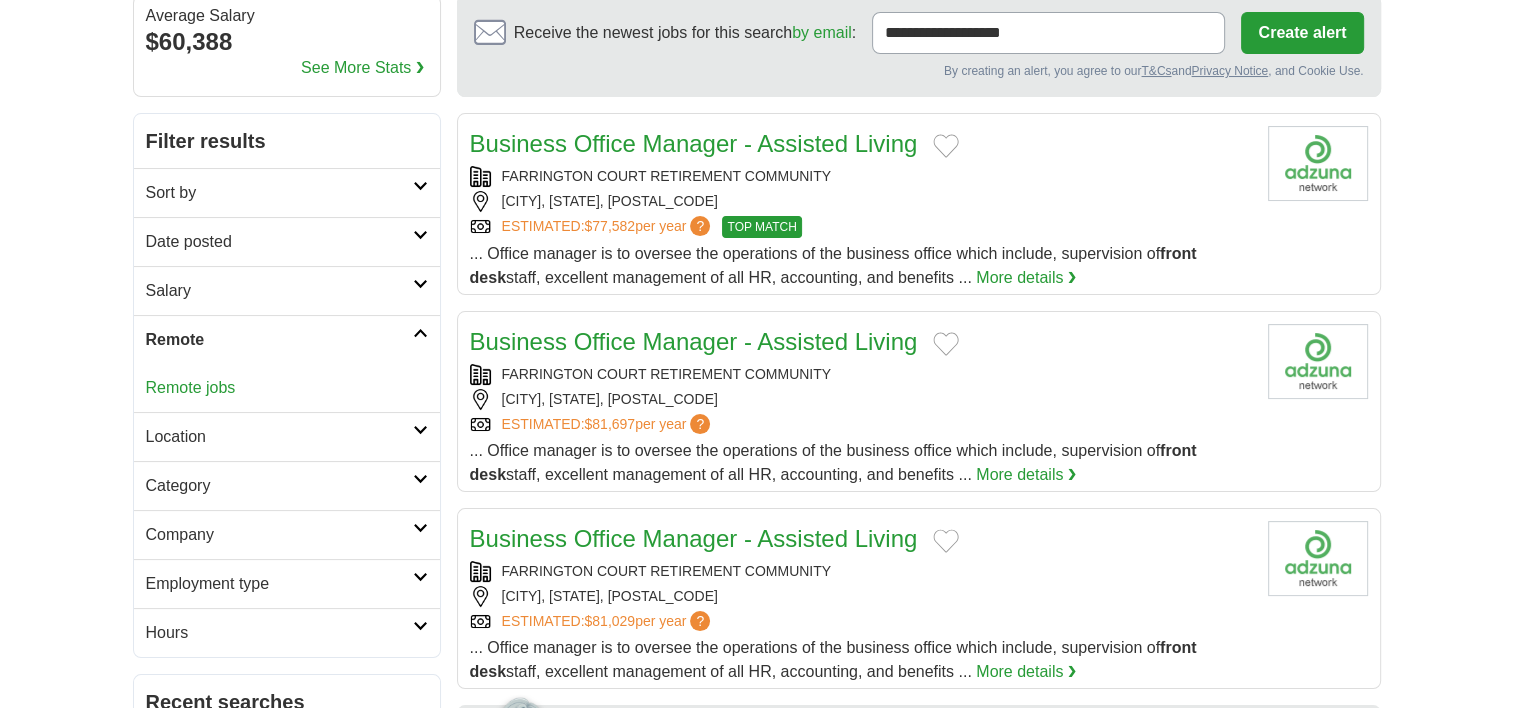click on "Remote" at bounding box center (279, 340) 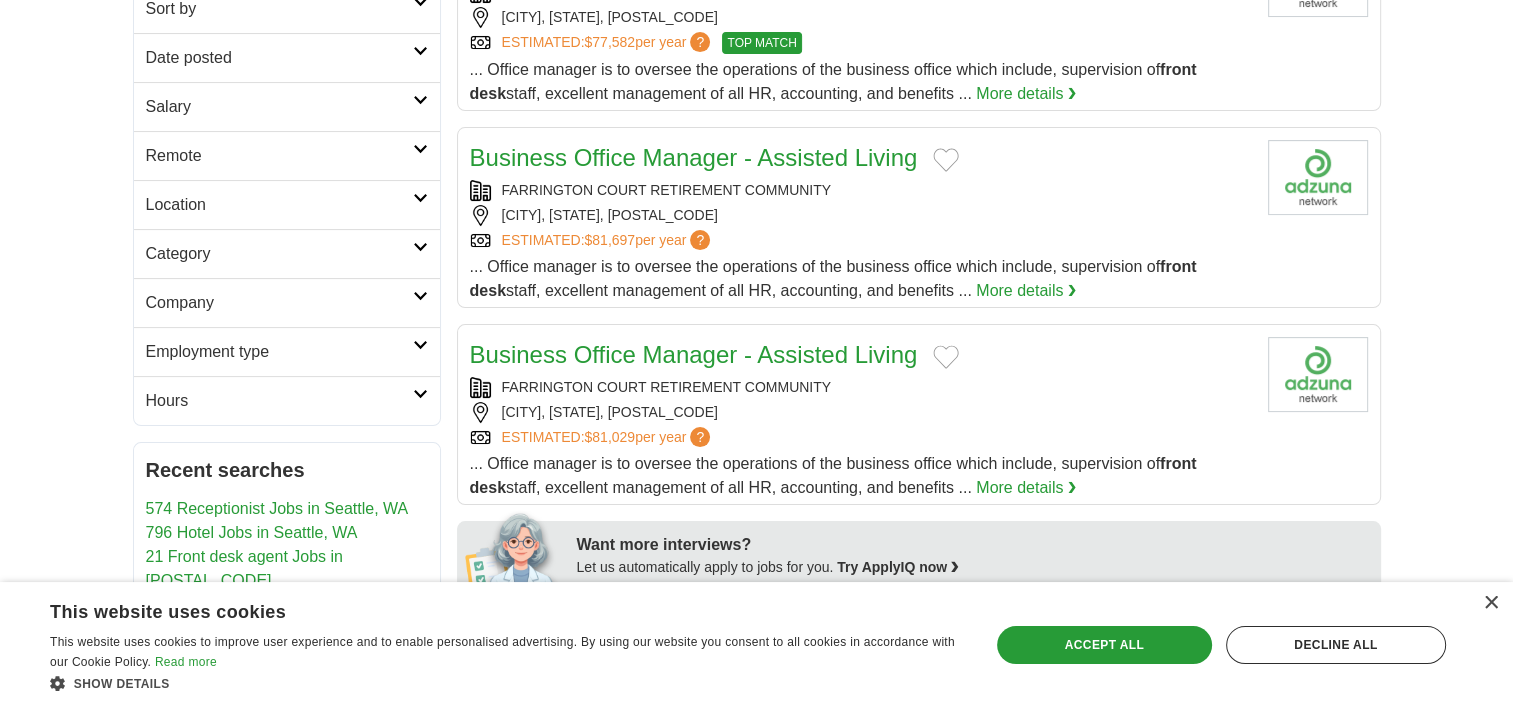 scroll, scrollTop: 376, scrollLeft: 0, axis: vertical 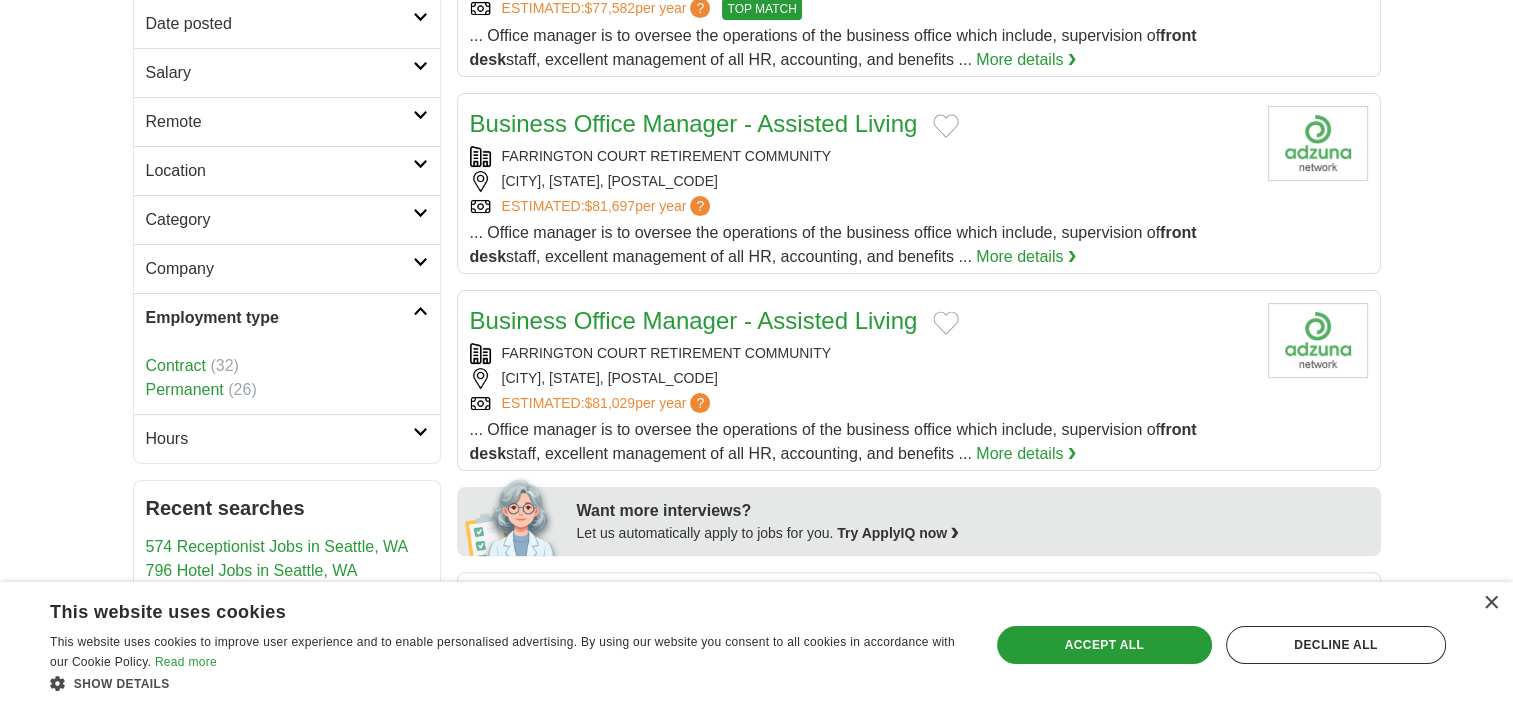 click on "Hours" at bounding box center [279, 439] 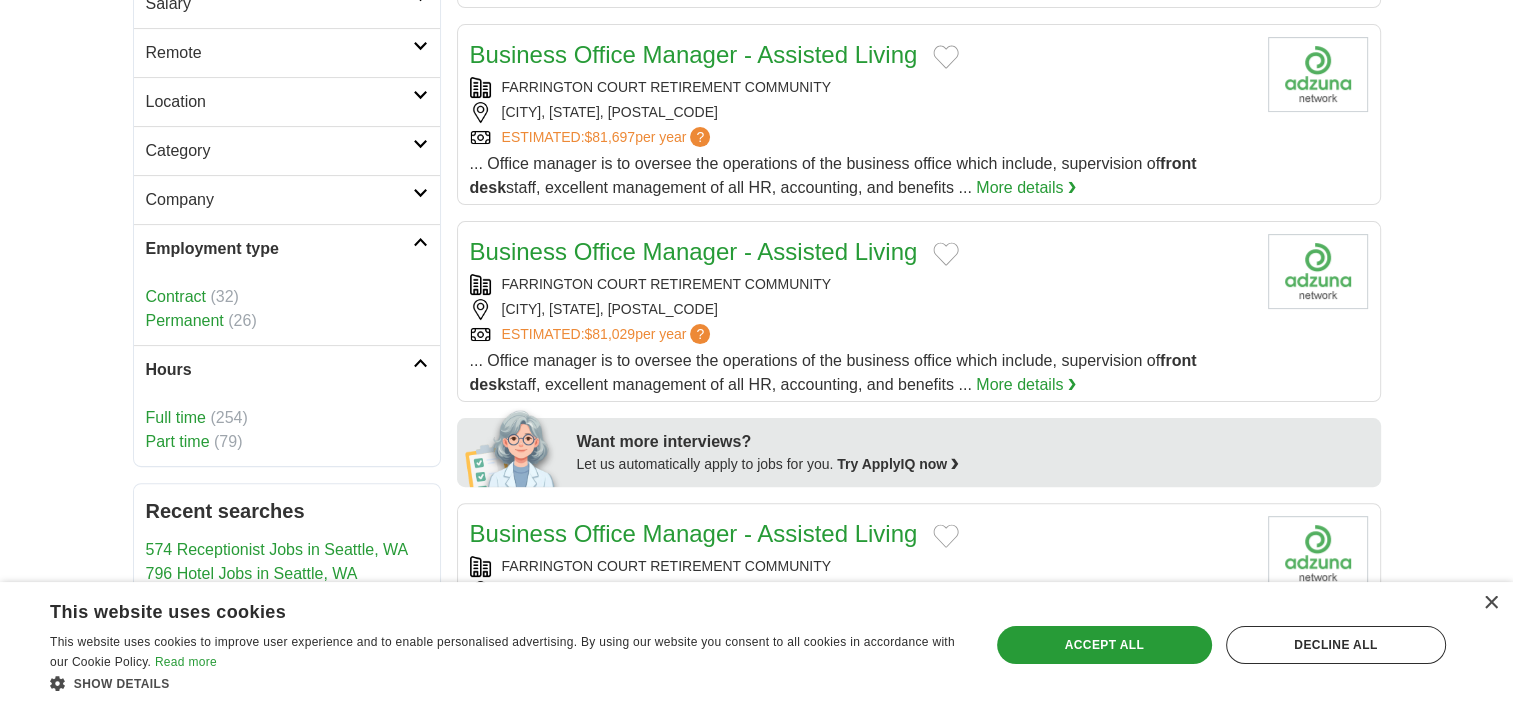 scroll, scrollTop: 495, scrollLeft: 0, axis: vertical 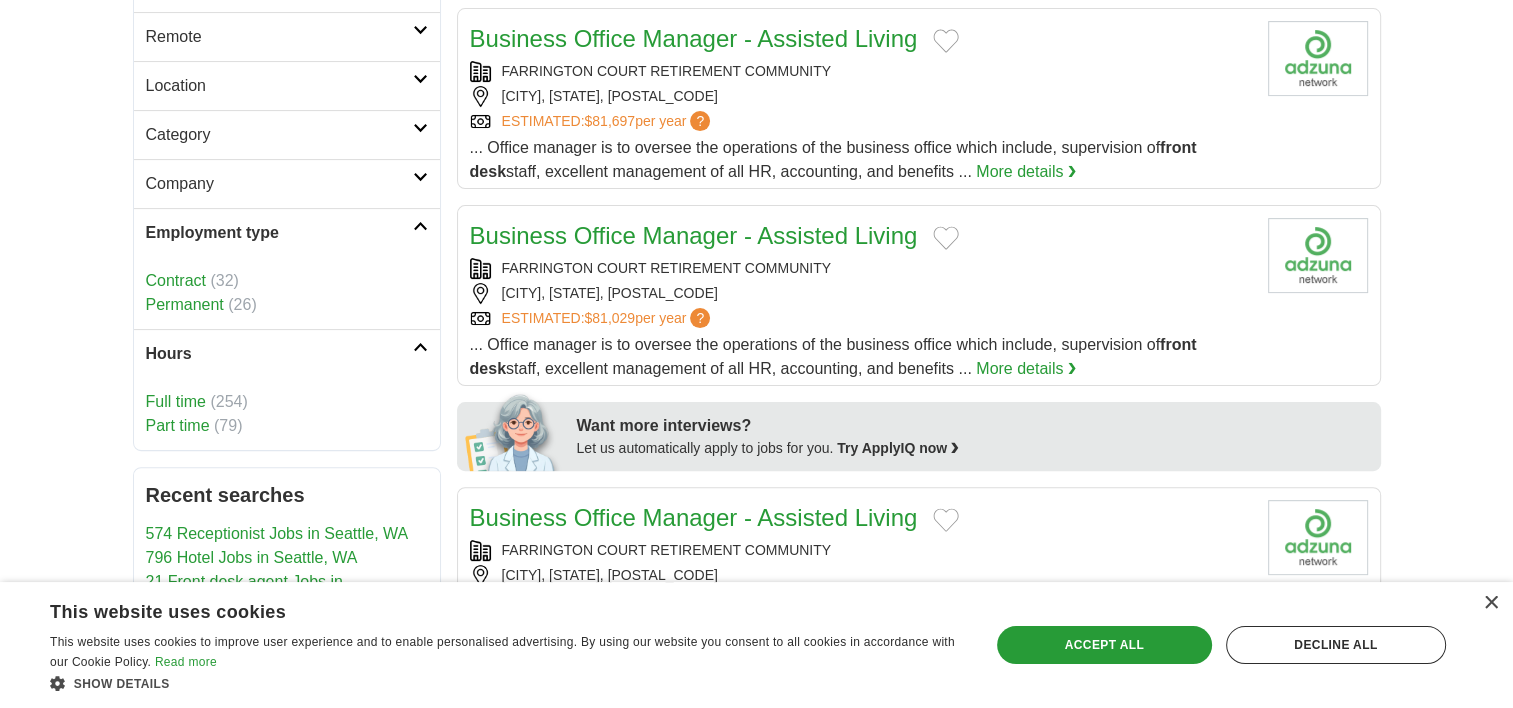click on "Part time" at bounding box center [178, 425] 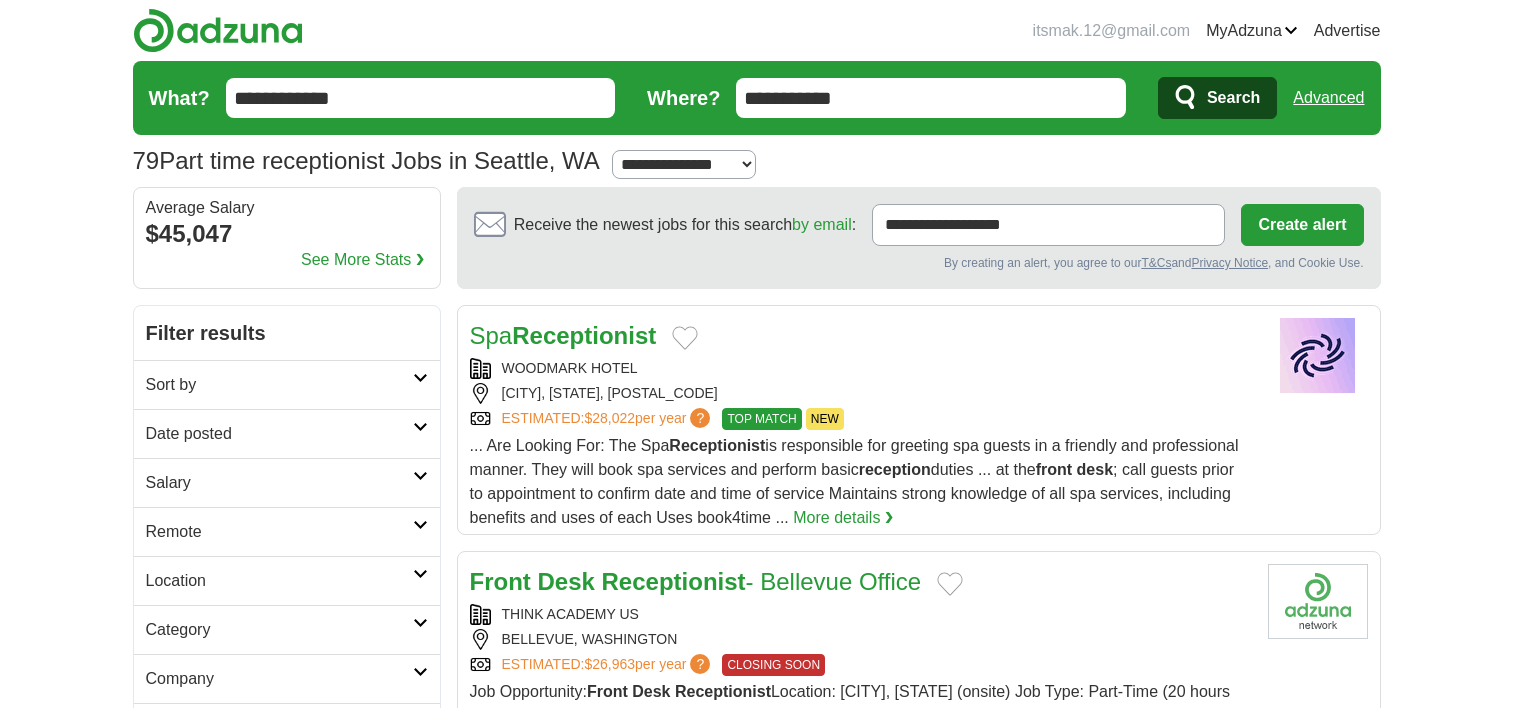 scroll, scrollTop: 0, scrollLeft: 0, axis: both 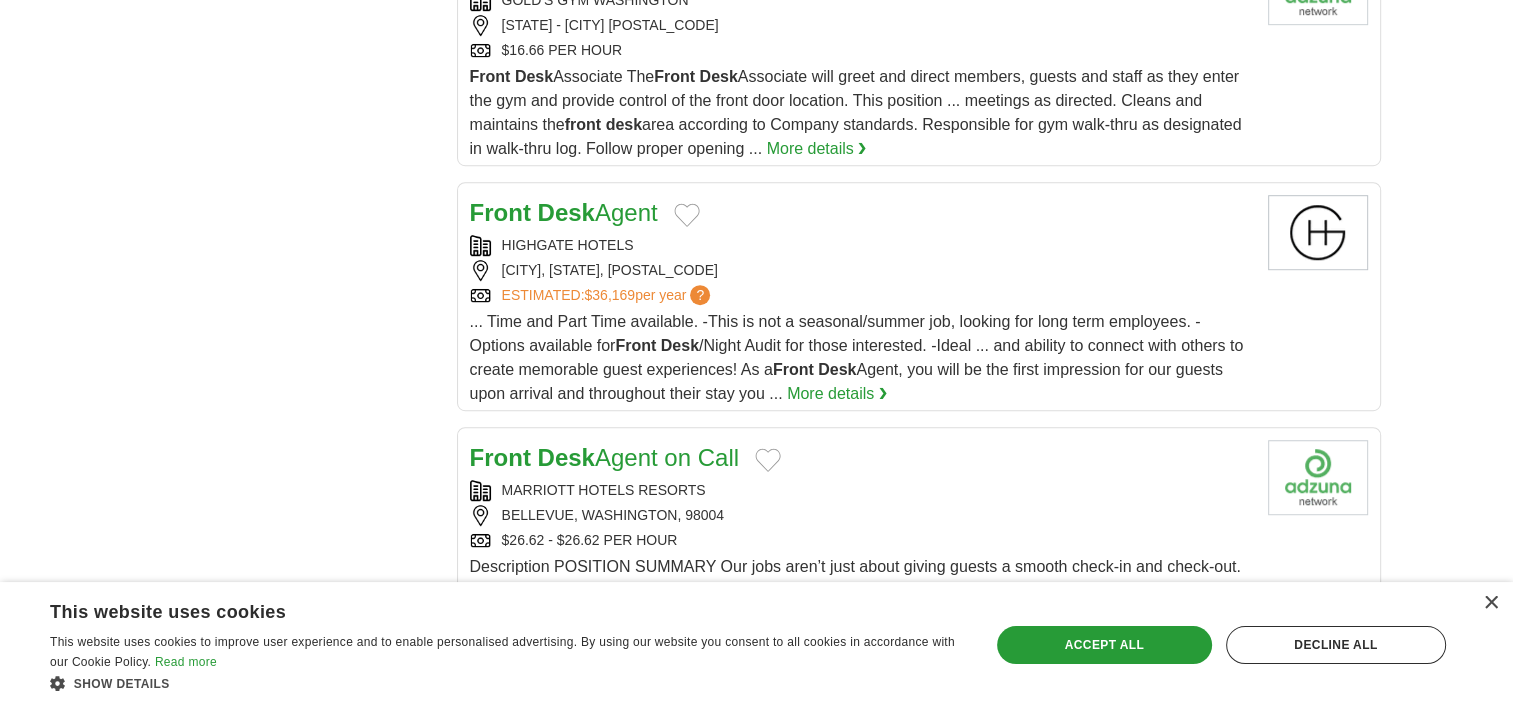 click on "KIRKLAND, WASHINGTON, 98034" at bounding box center (861, 270) 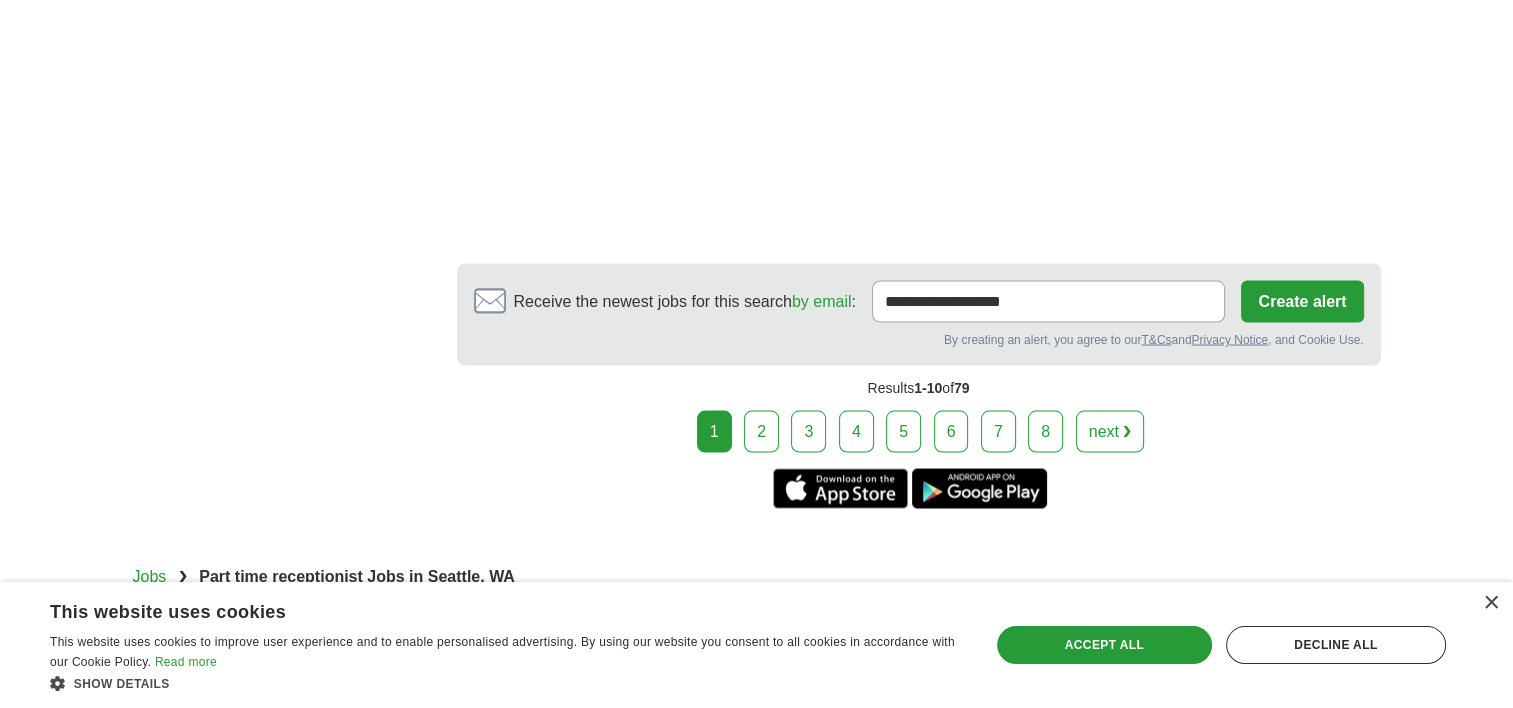 scroll, scrollTop: 3696, scrollLeft: 0, axis: vertical 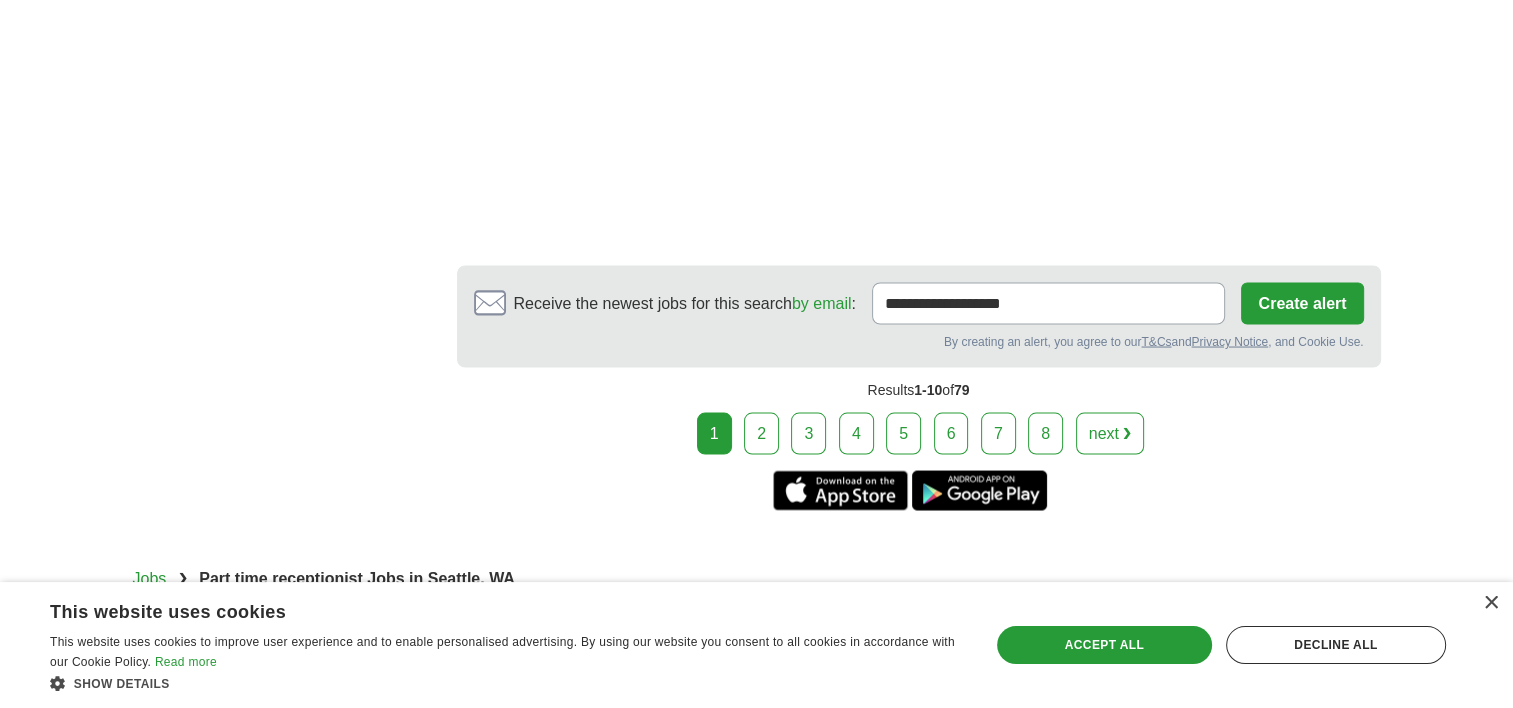 click on "2" at bounding box center (761, 433) 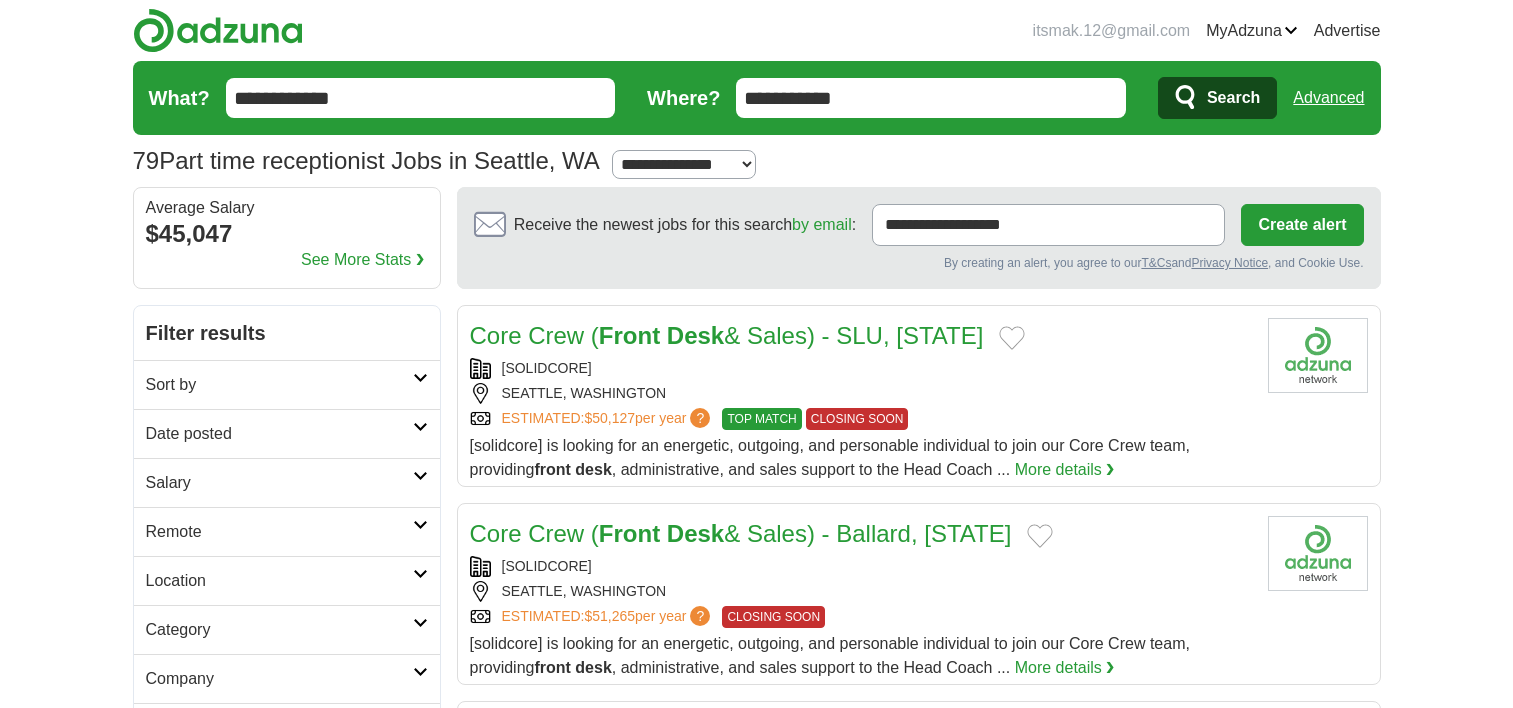 scroll, scrollTop: 0, scrollLeft: 0, axis: both 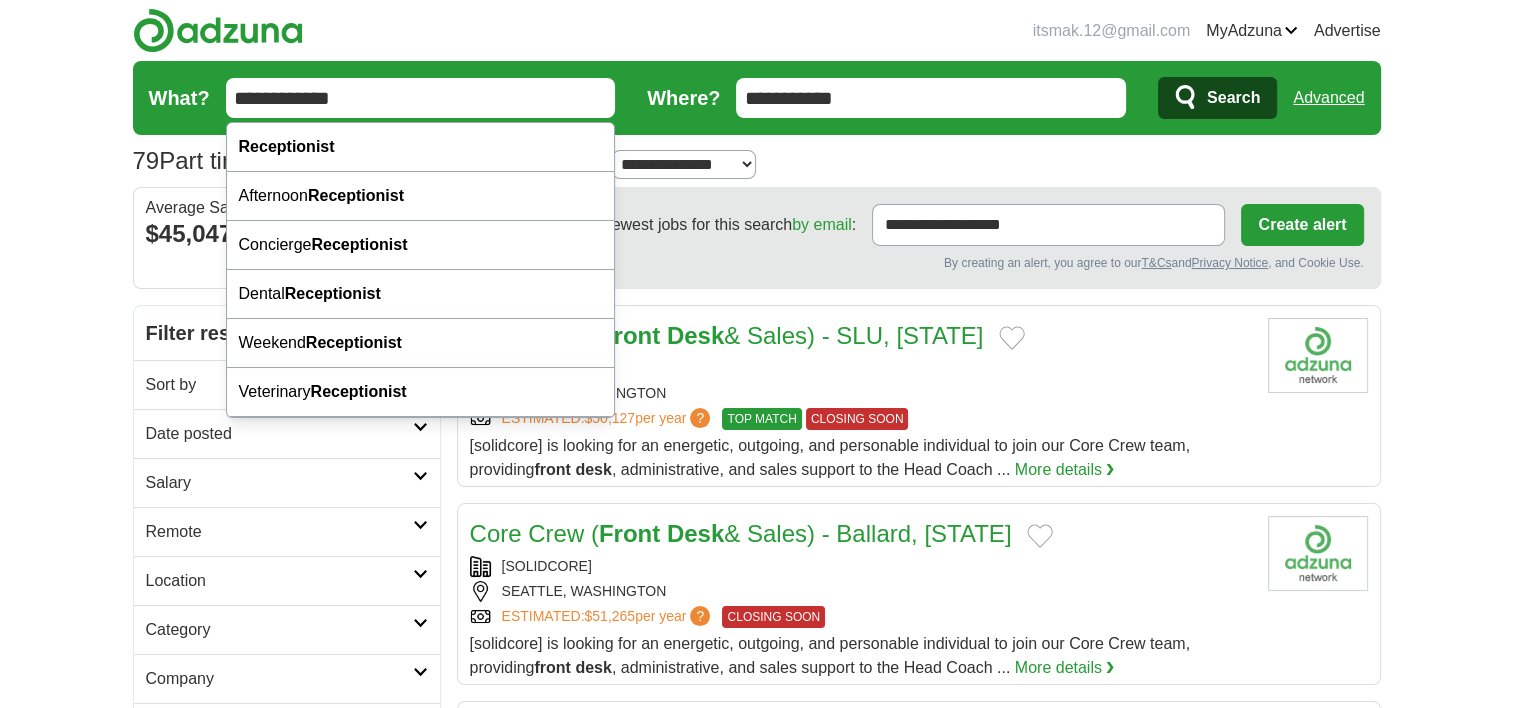 click on "**********" at bounding box center (421, 98) 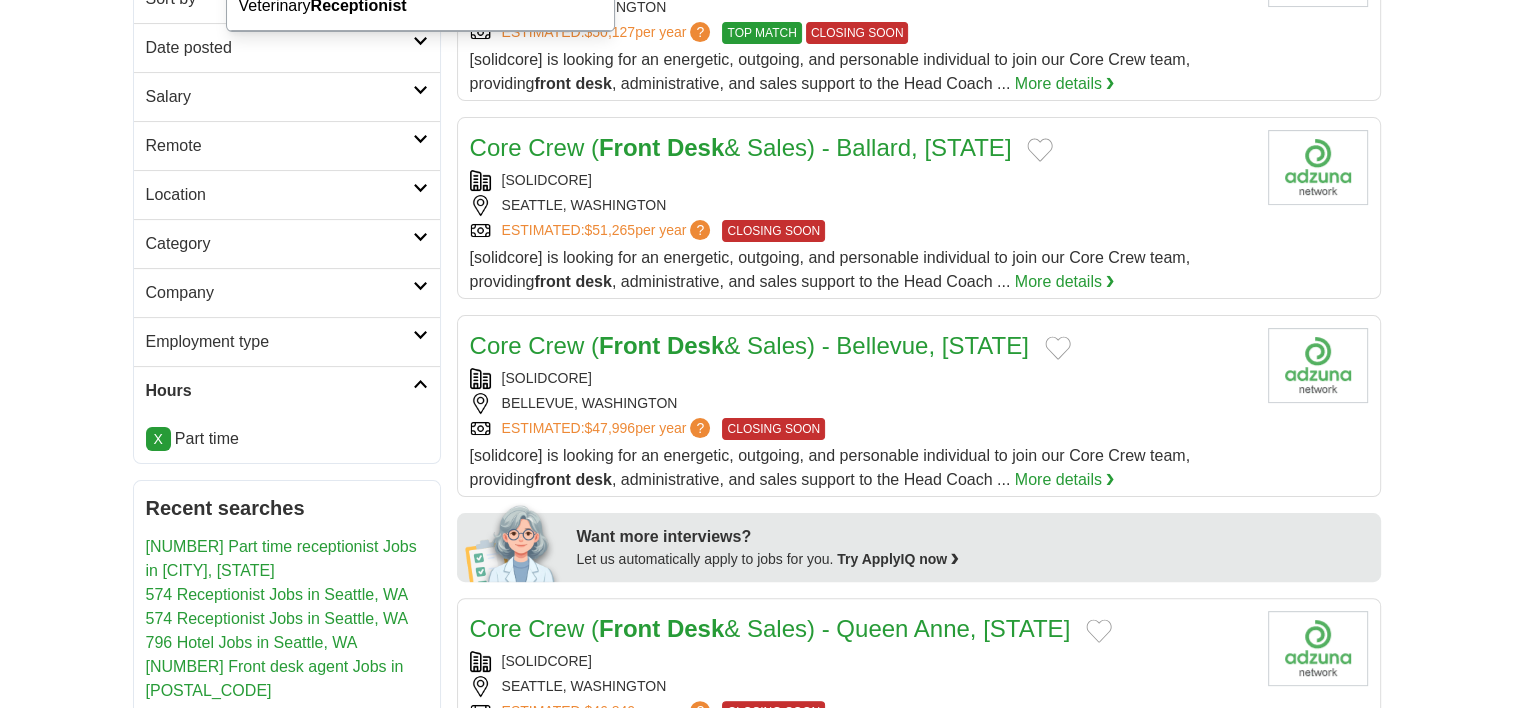 scroll, scrollTop: 452, scrollLeft: 0, axis: vertical 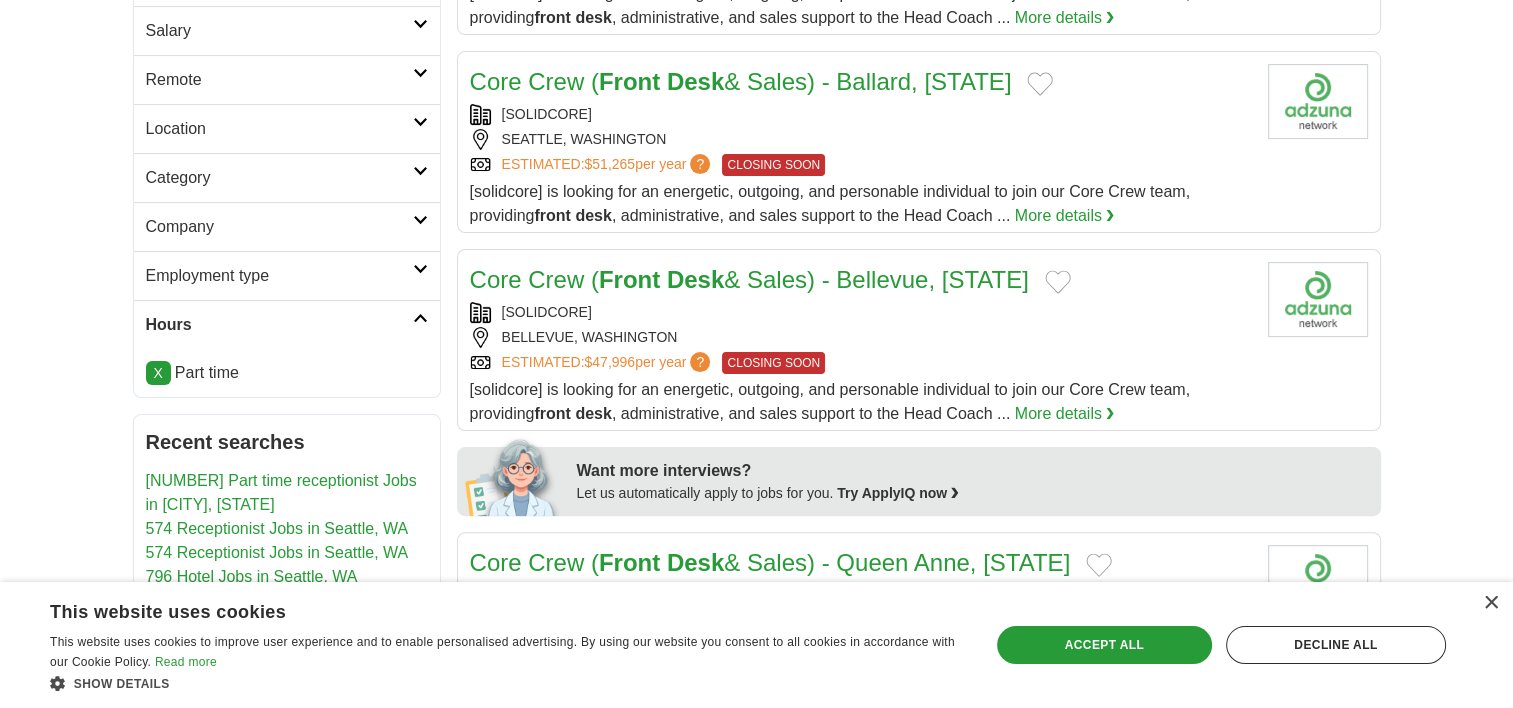 click on "X" at bounding box center [158, 373] 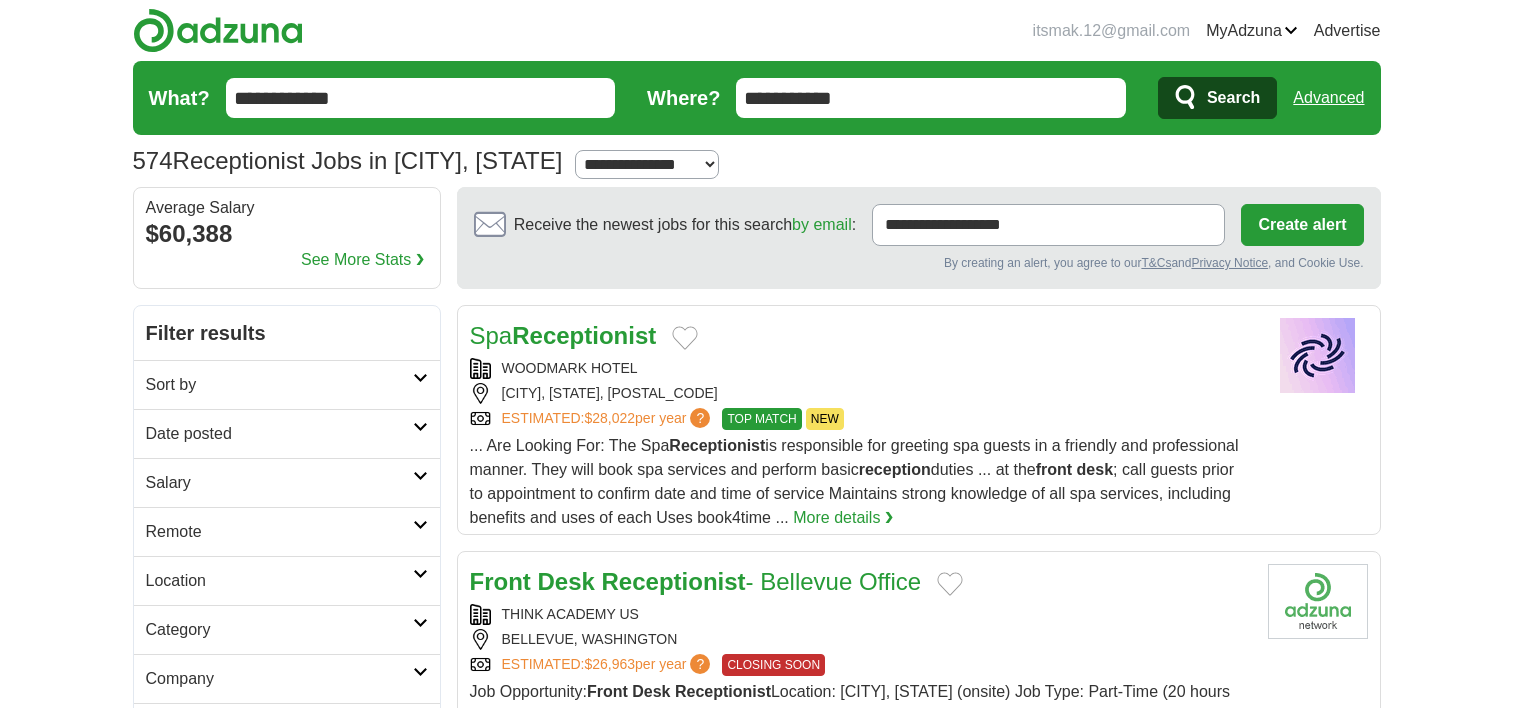 scroll, scrollTop: 0, scrollLeft: 0, axis: both 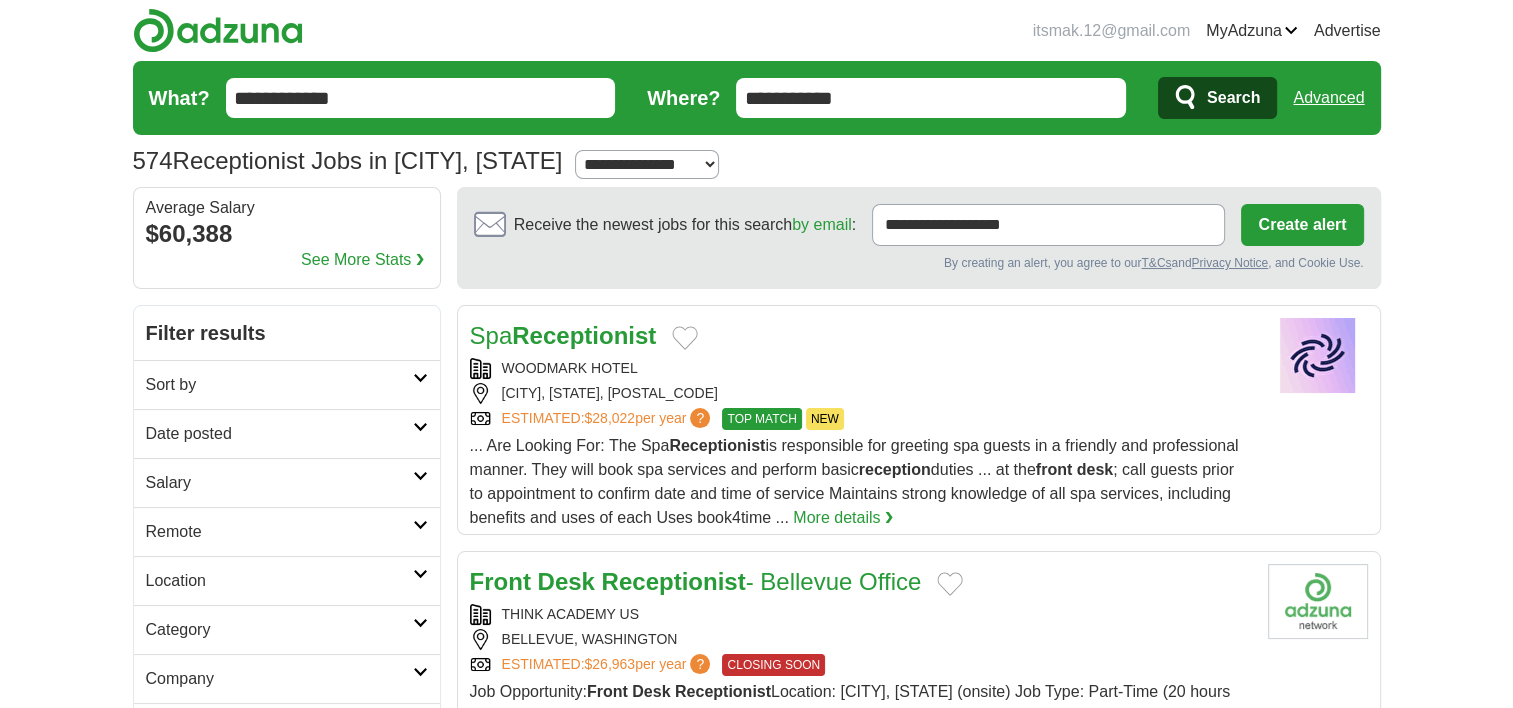click on "Sort by" at bounding box center [279, 385] 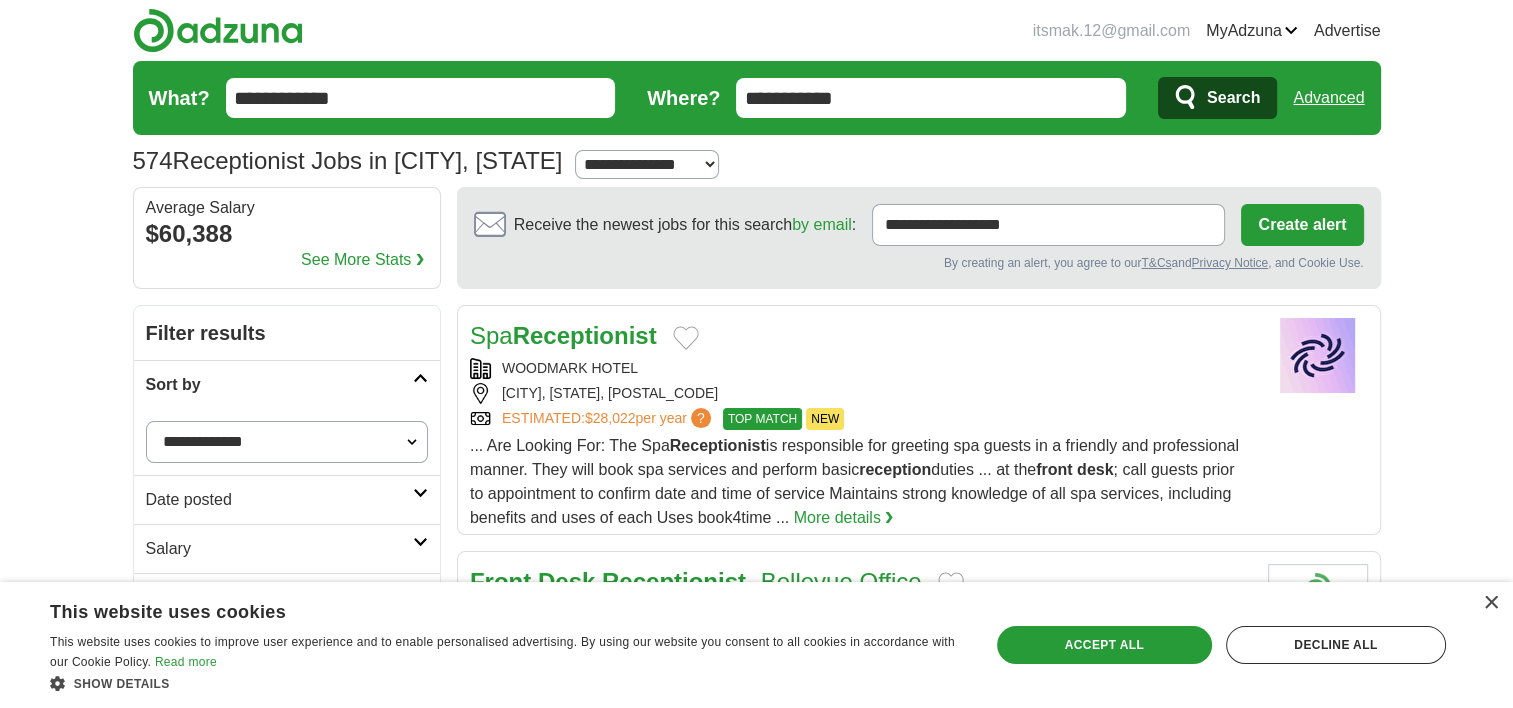 click on "Sort by" at bounding box center [279, 385] 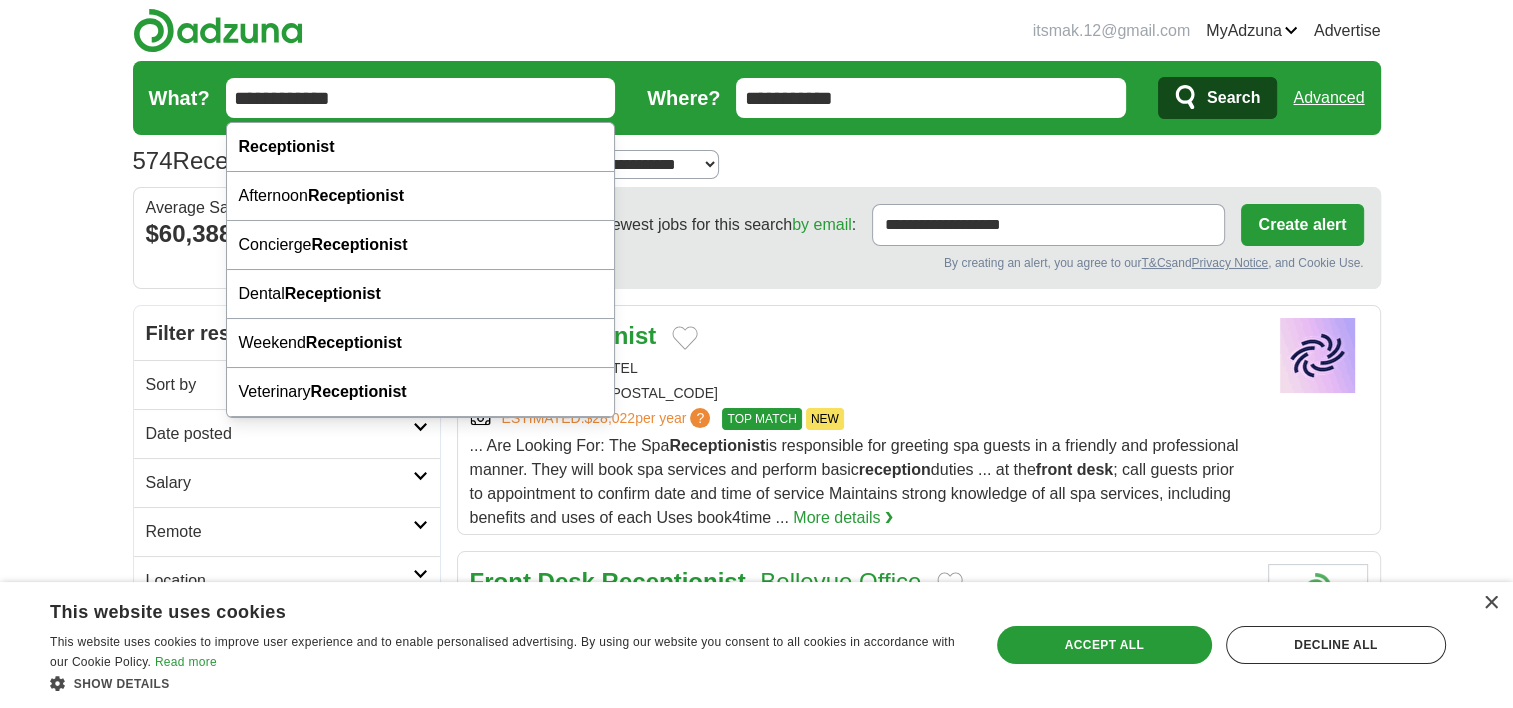 click on "**********" at bounding box center [421, 98] 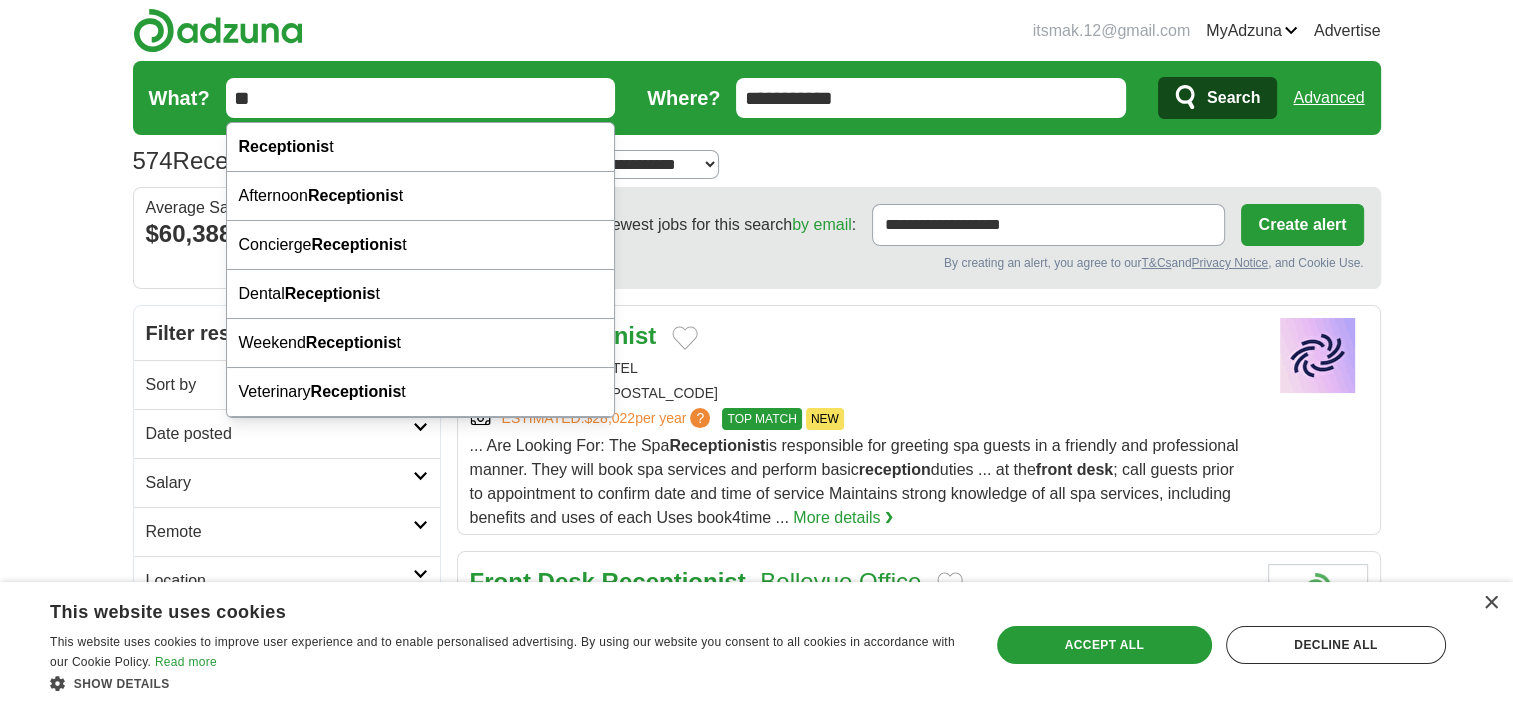 type on "*" 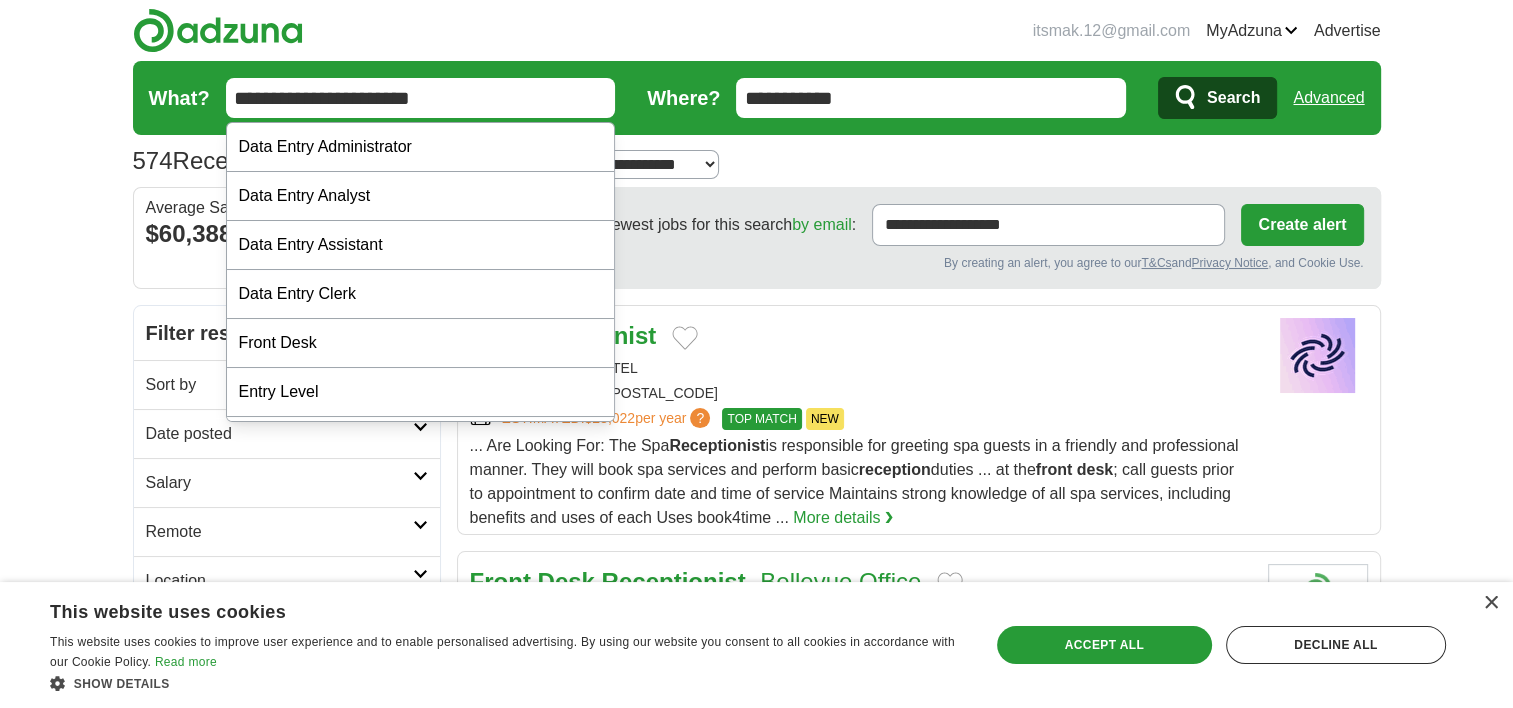 type on "**********" 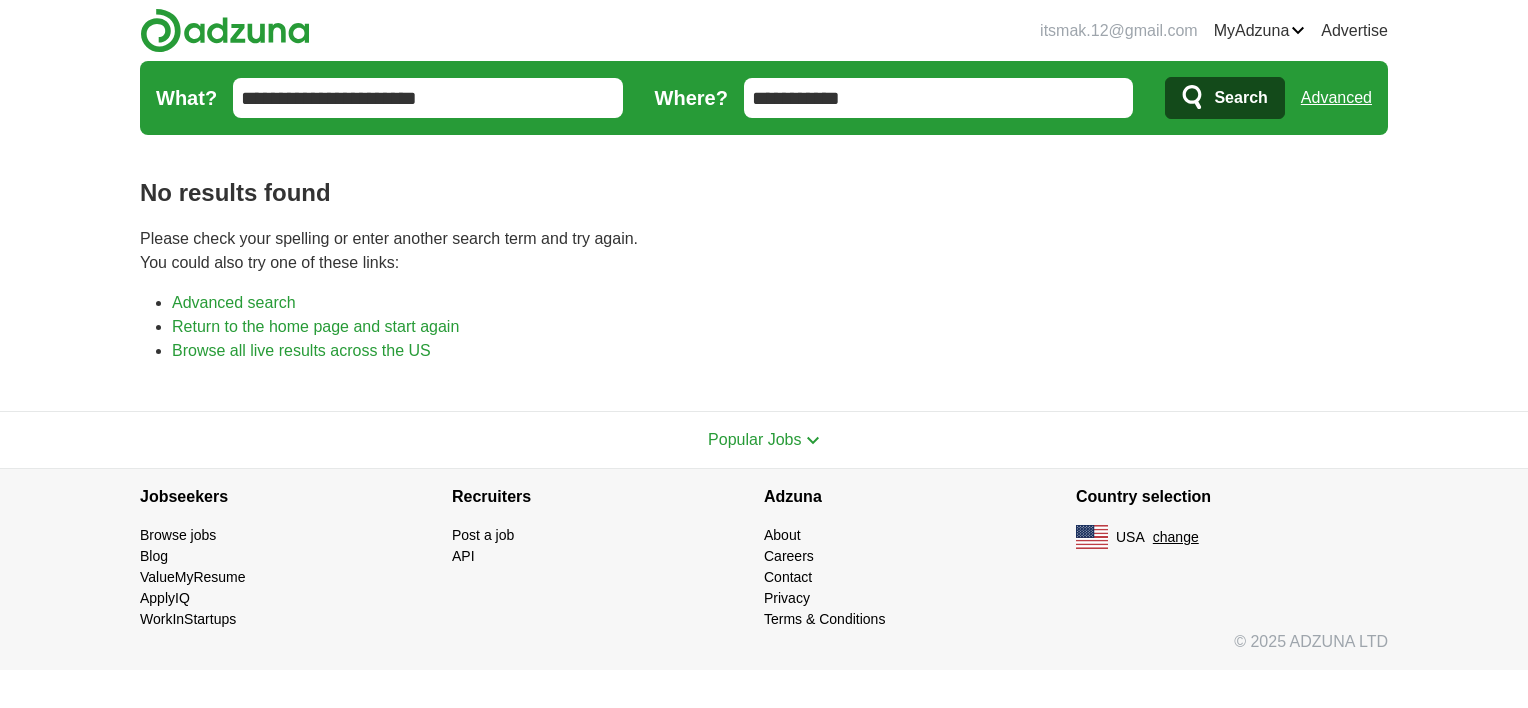 scroll, scrollTop: 0, scrollLeft: 0, axis: both 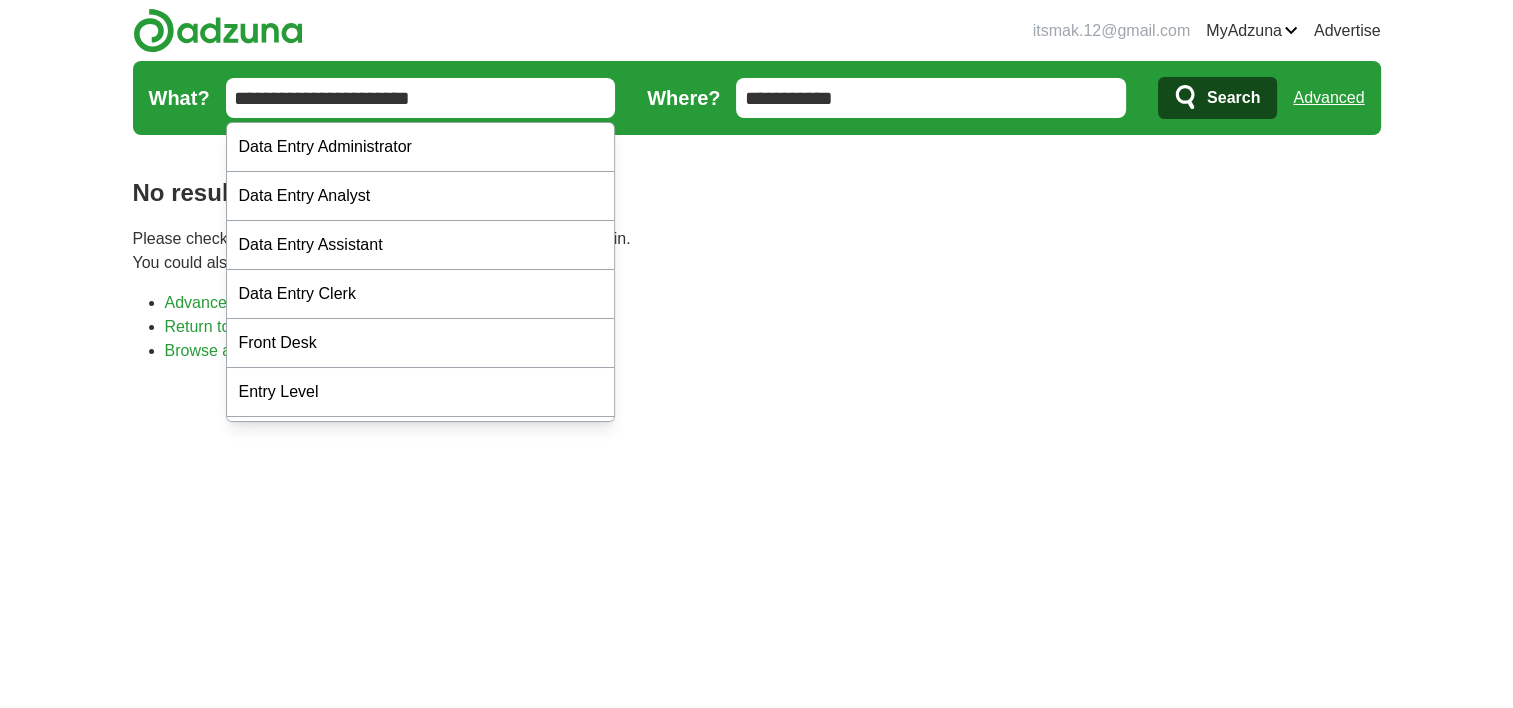 click on "**********" at bounding box center [421, 98] 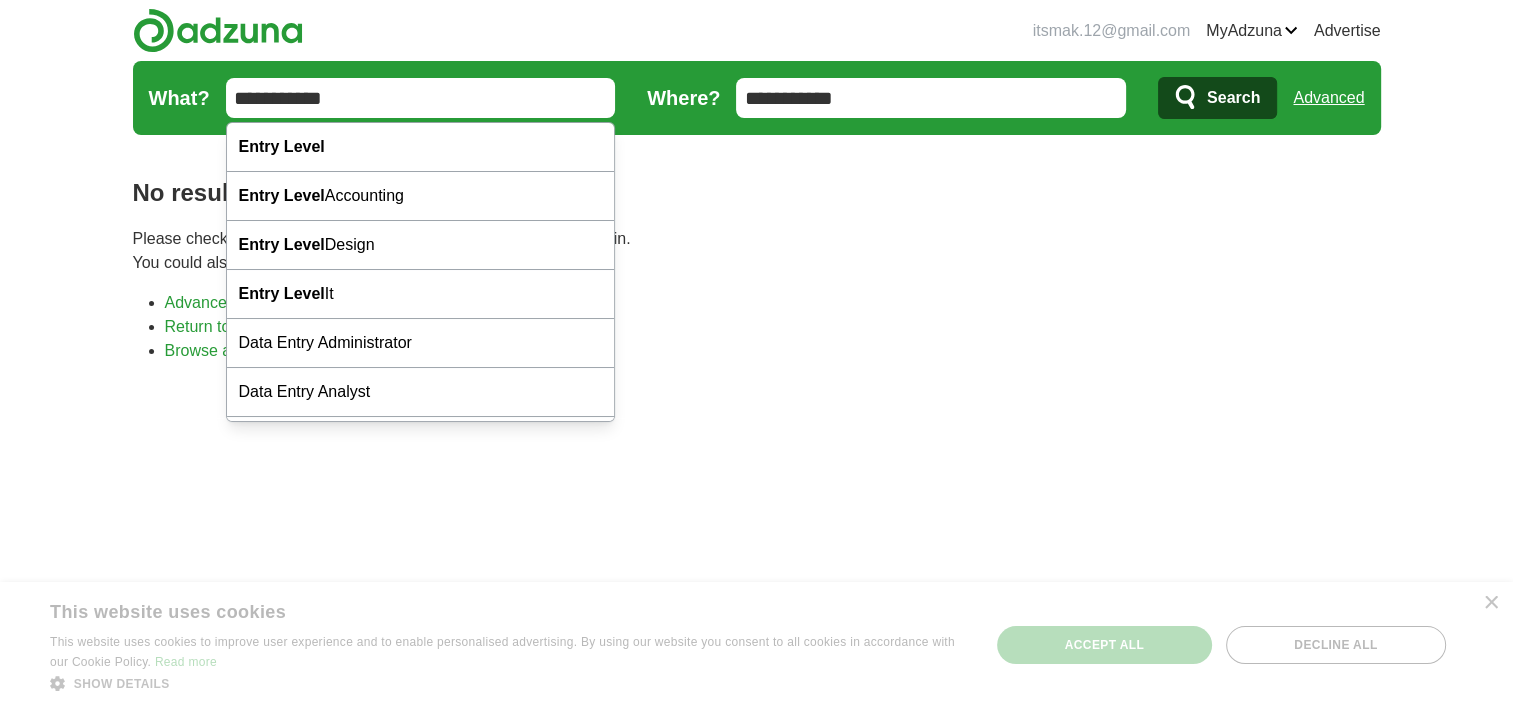 type on "**********" 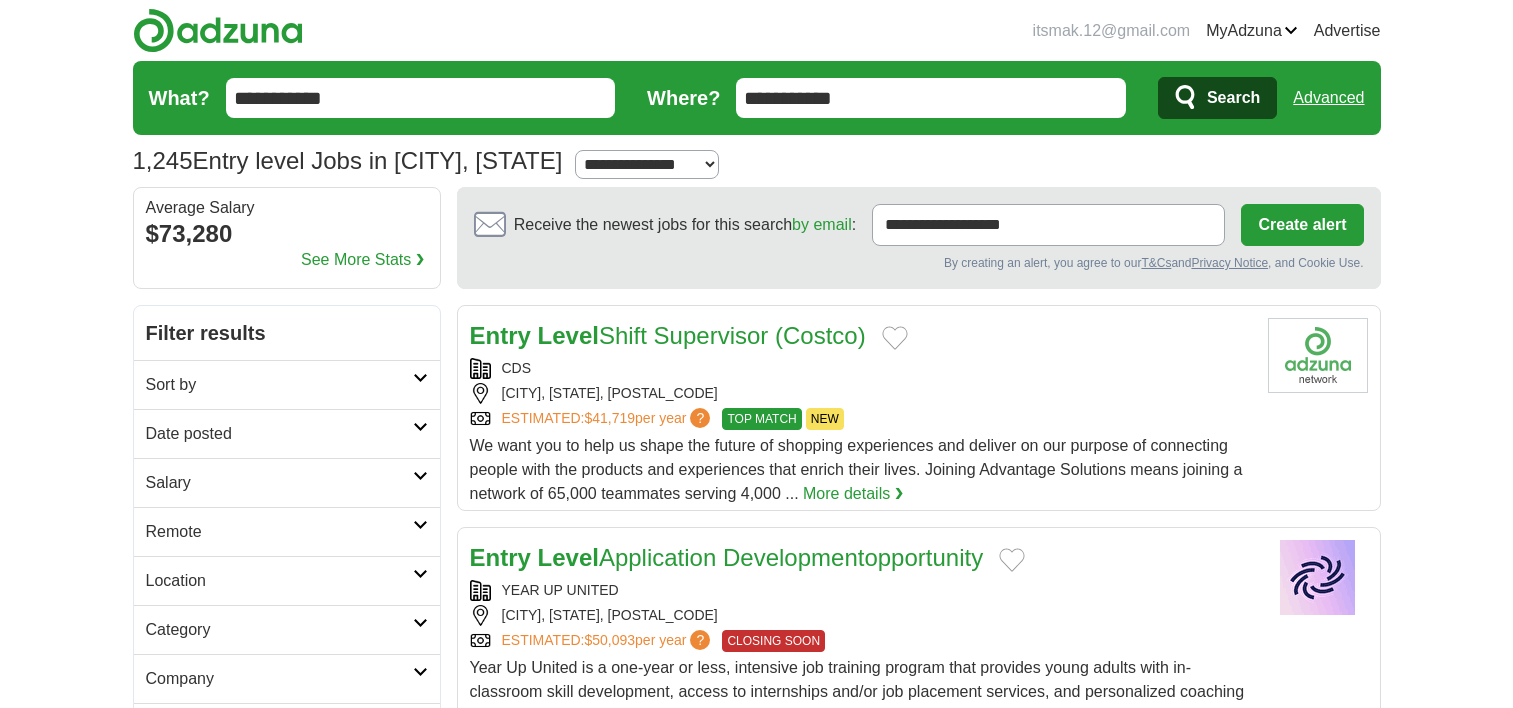 scroll, scrollTop: 0, scrollLeft: 0, axis: both 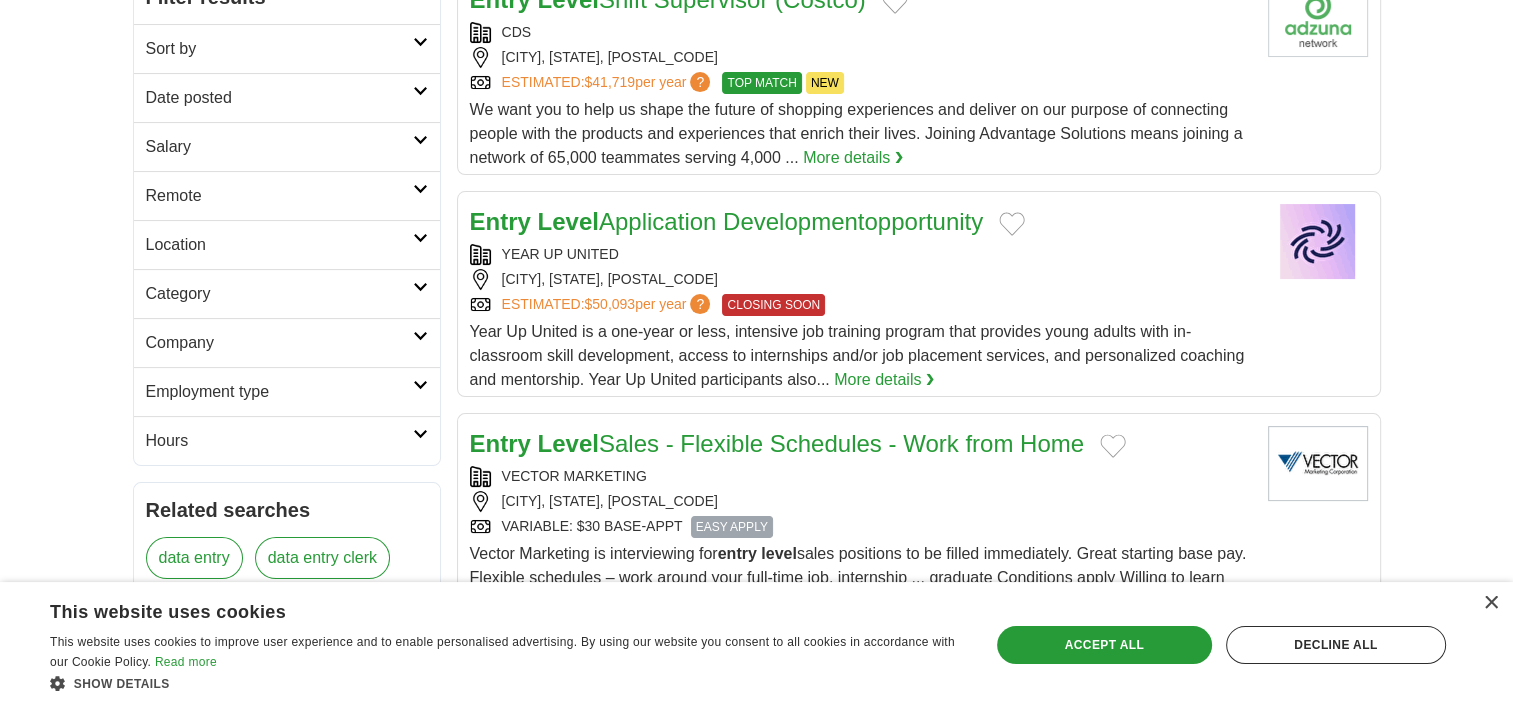 click on "Location" at bounding box center (287, 244) 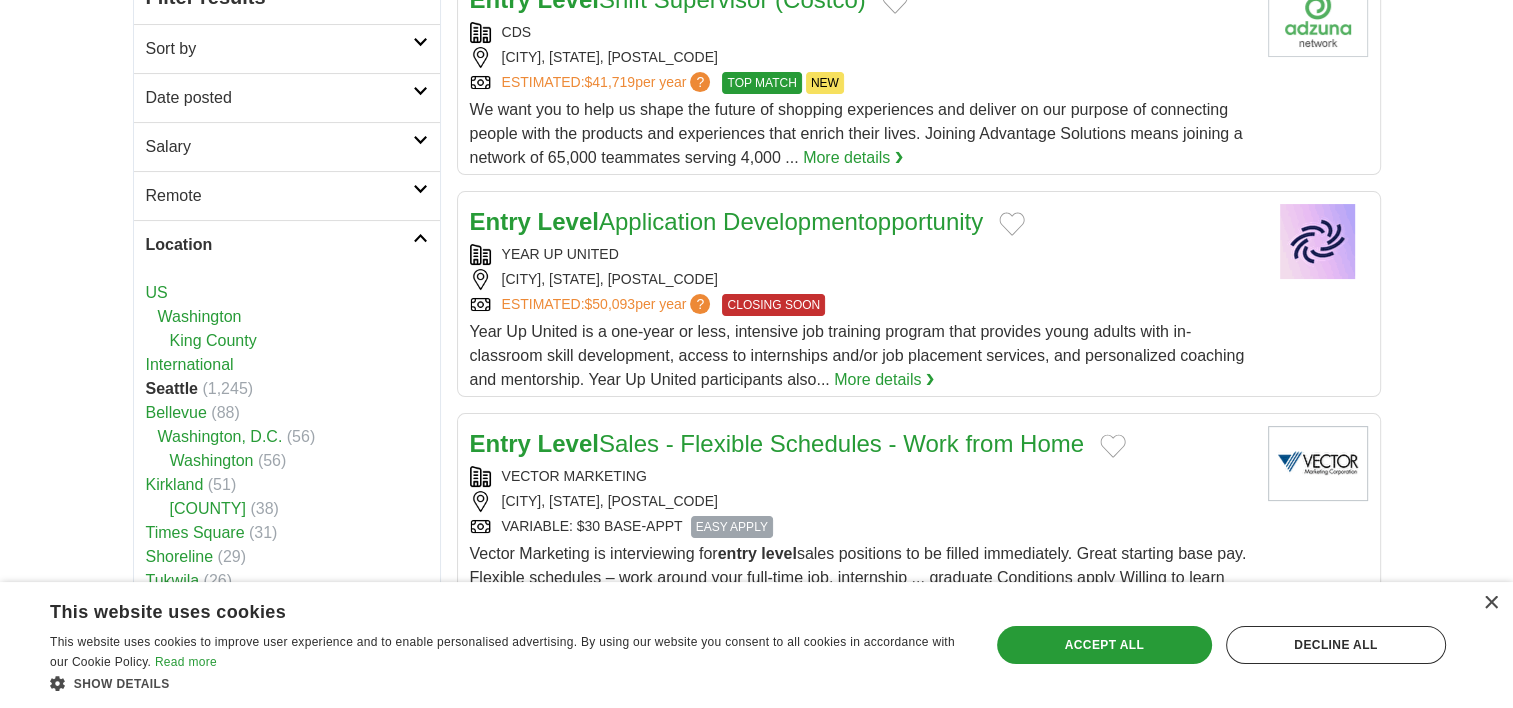 click on "Location" at bounding box center [287, 244] 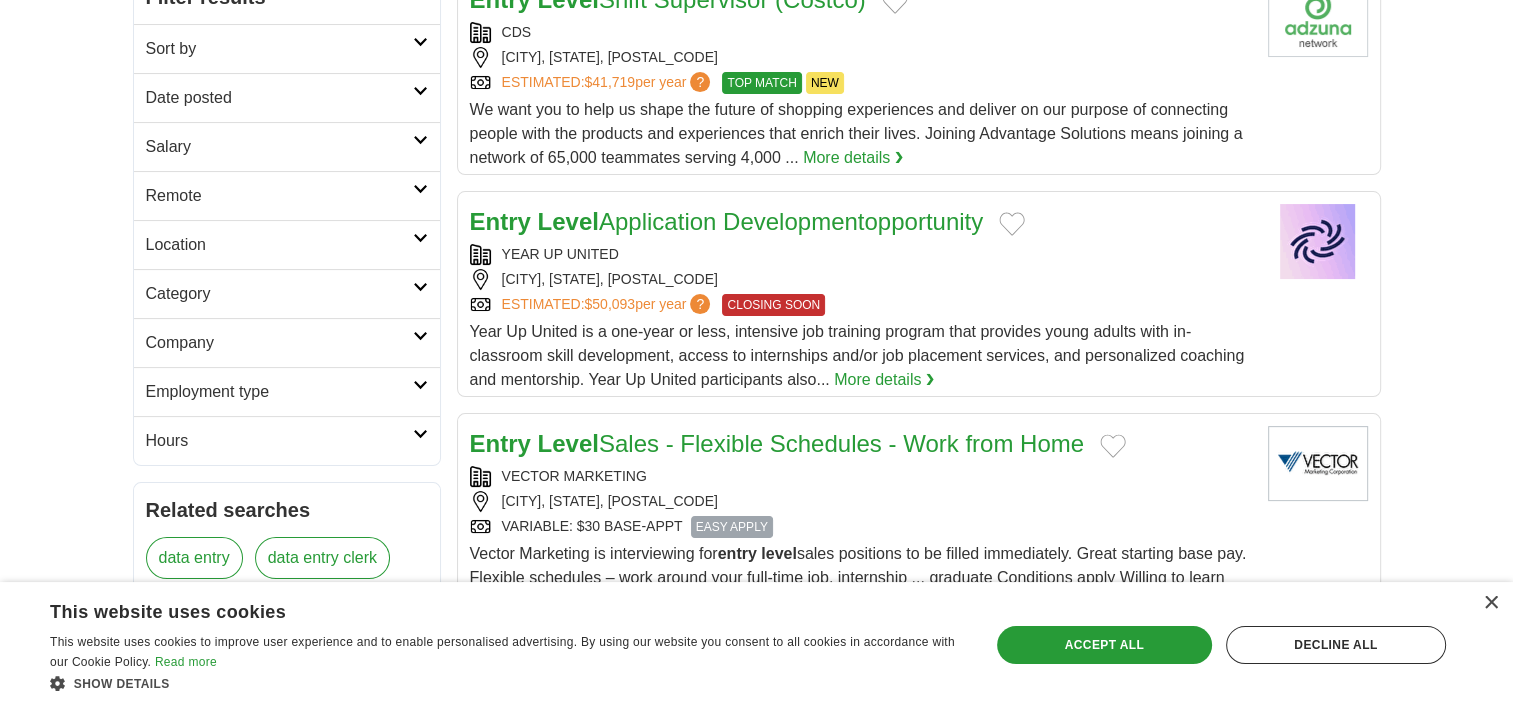 click on "Category" at bounding box center [279, 294] 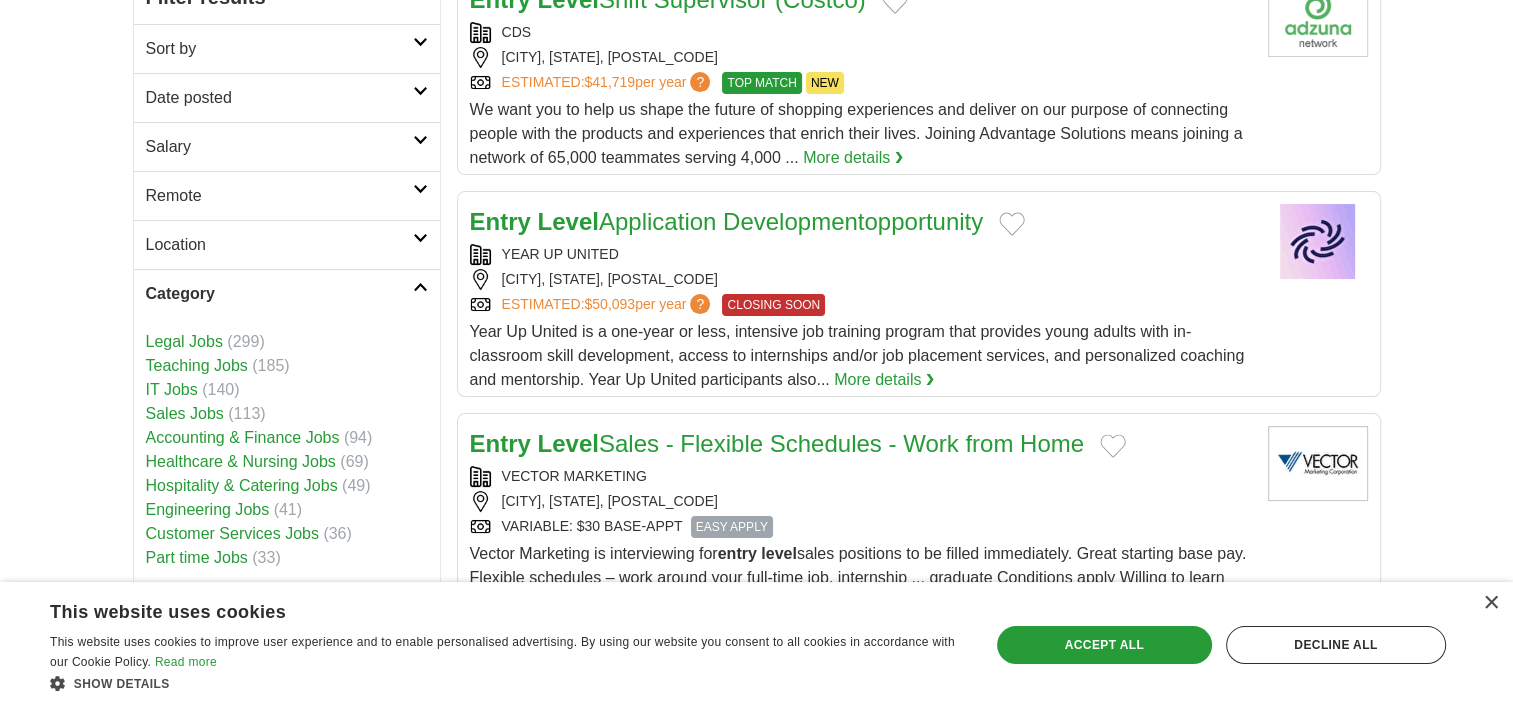 click on "Category" at bounding box center (279, 294) 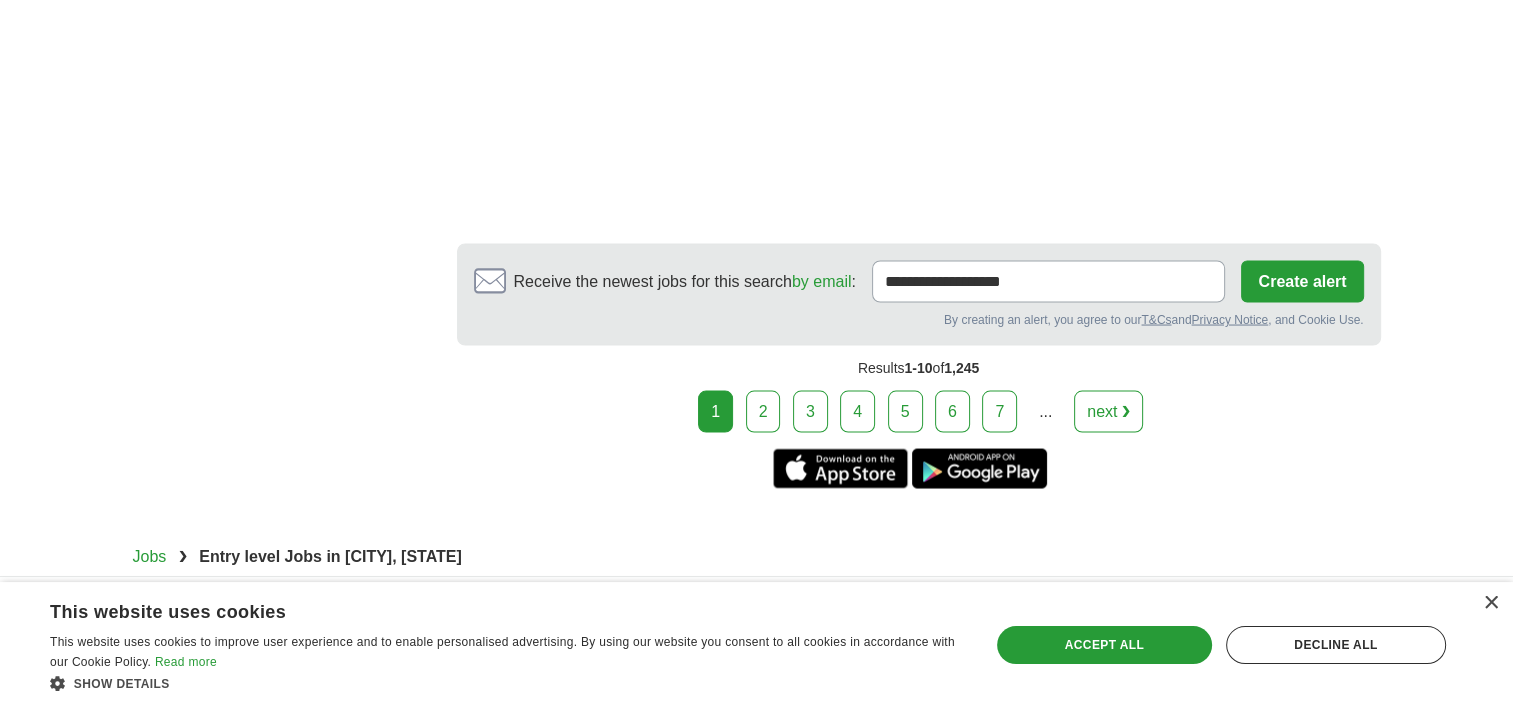 scroll, scrollTop: 3771, scrollLeft: 0, axis: vertical 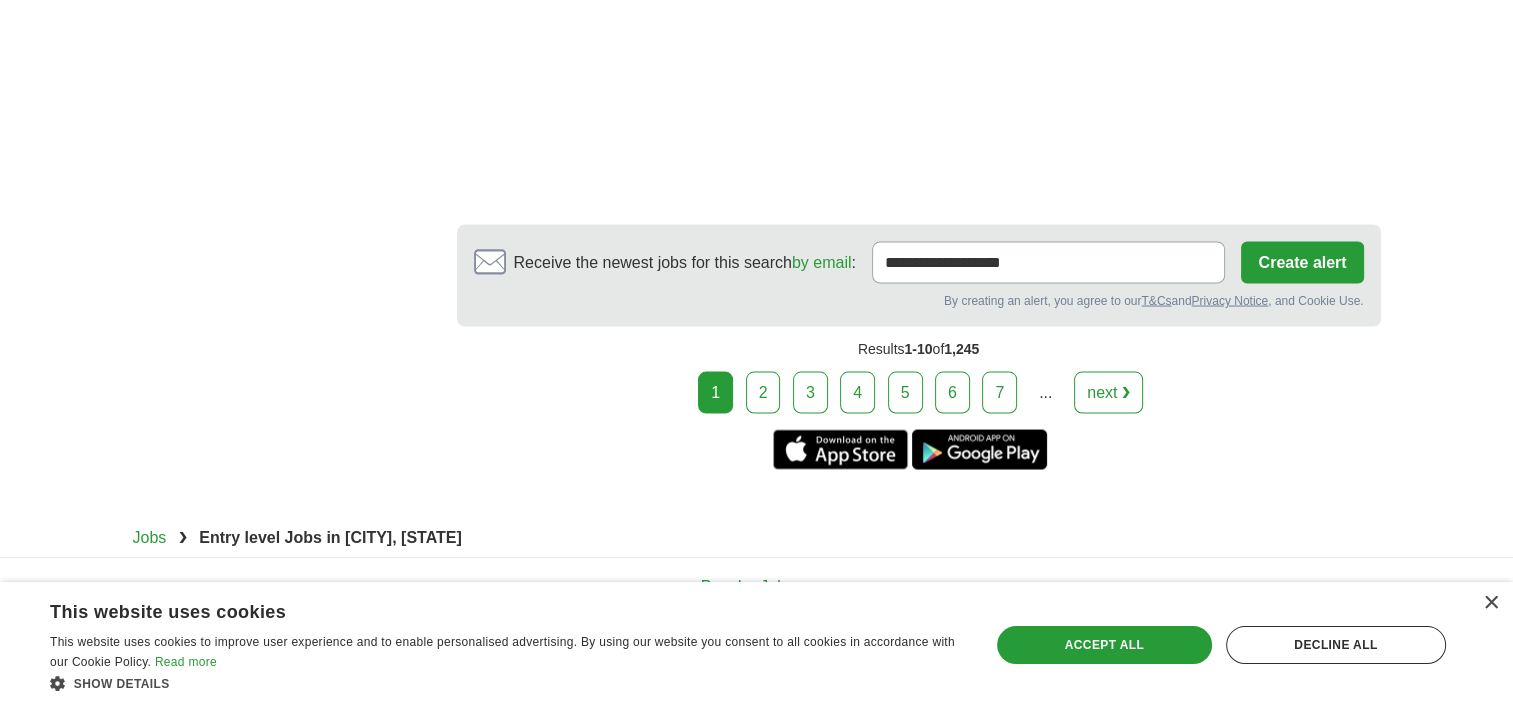click on "1
2
3
4
5
6
7
...                     next ❯" at bounding box center [919, 392] 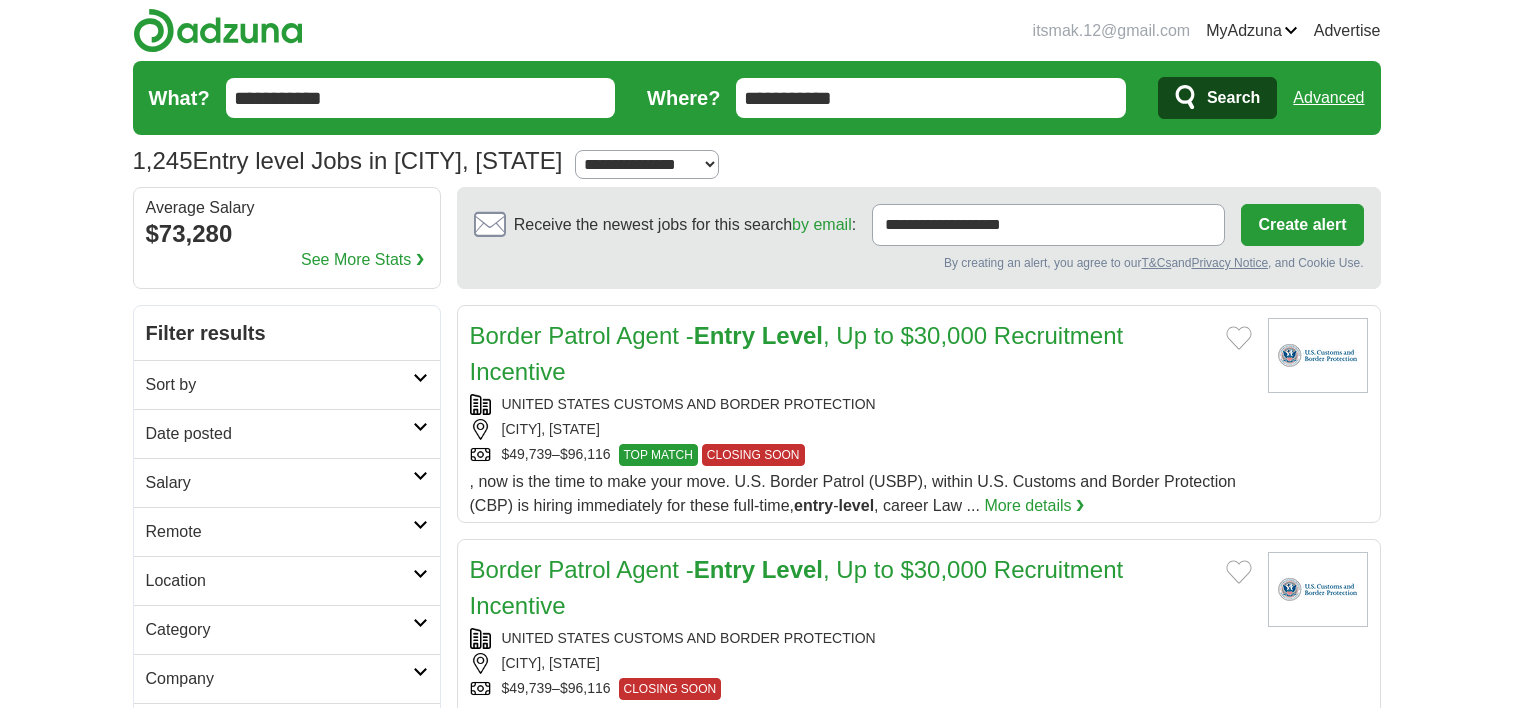 scroll, scrollTop: 0, scrollLeft: 0, axis: both 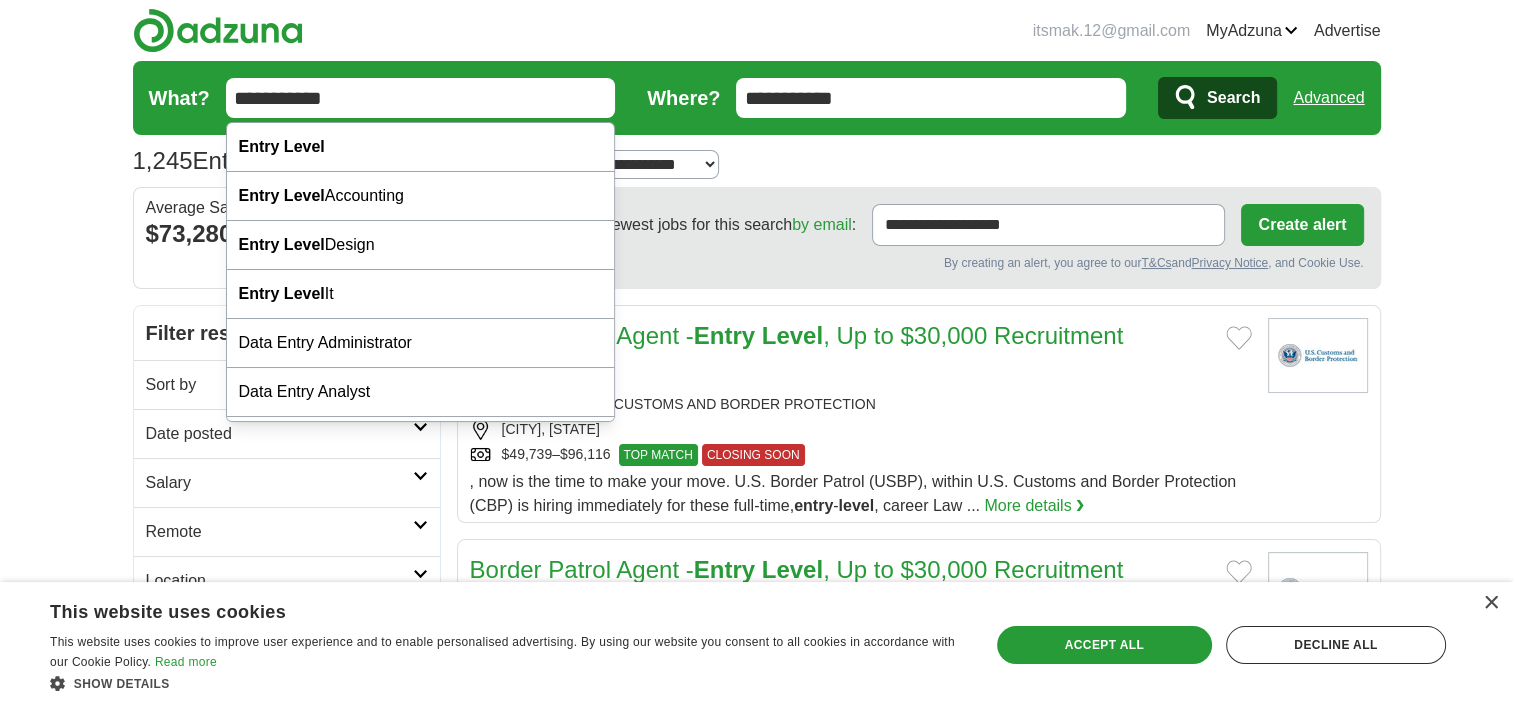 click on "**********" at bounding box center [421, 98] 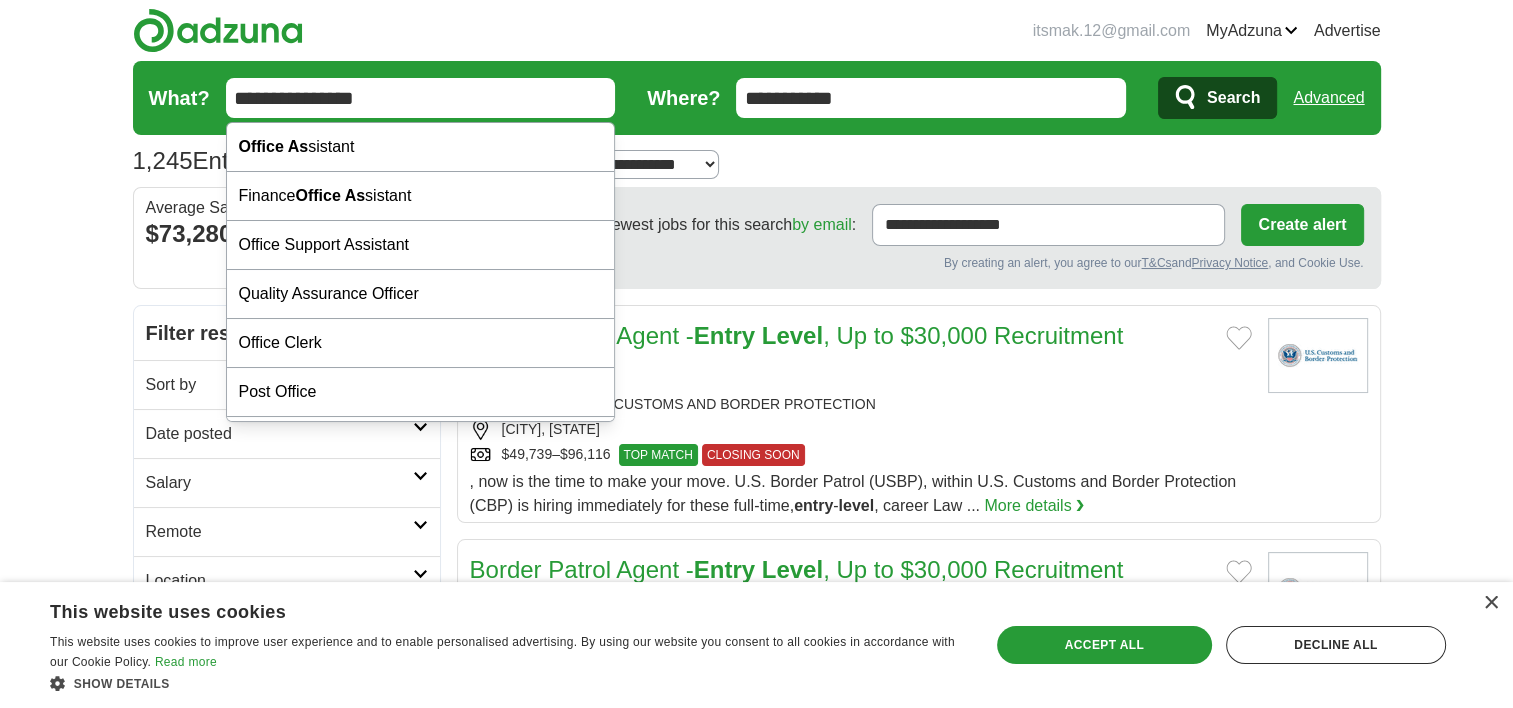 type on "**********" 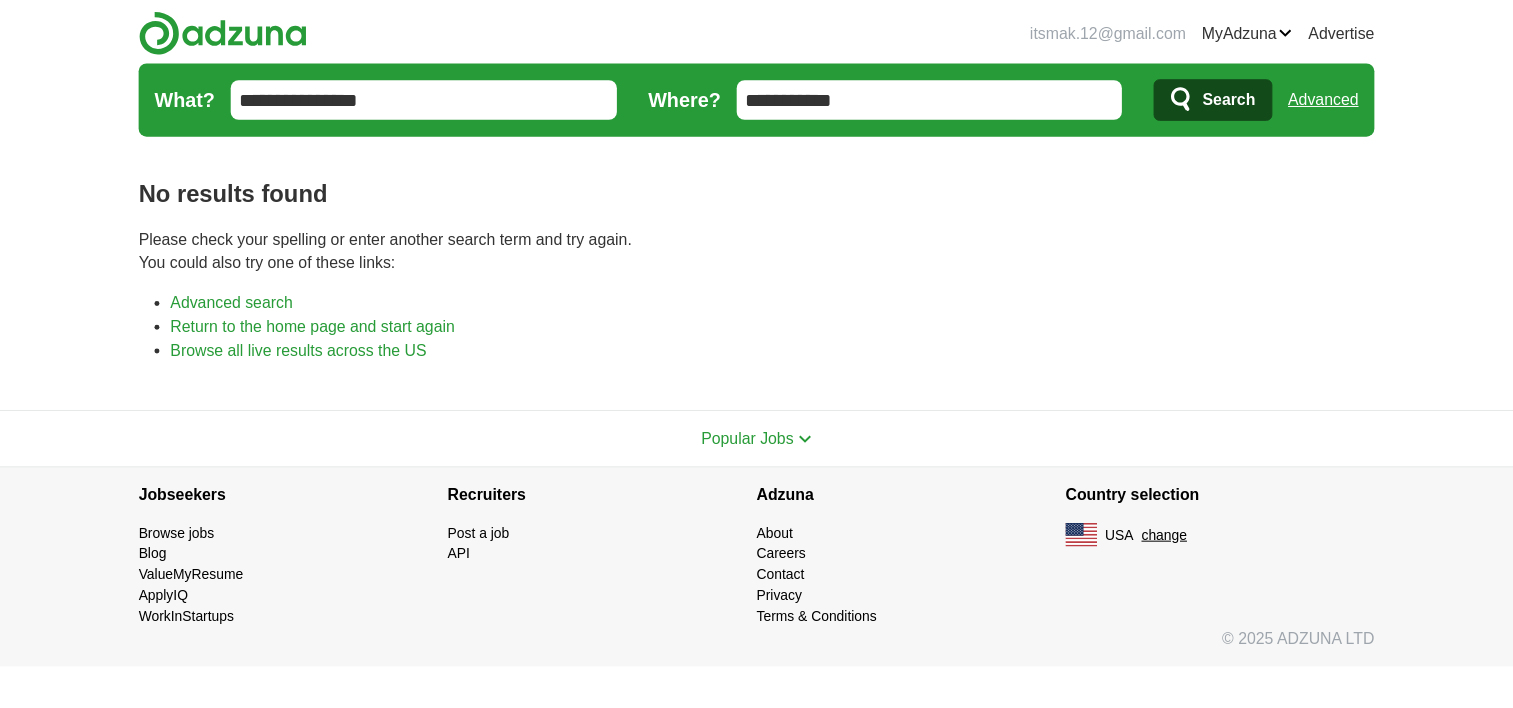 scroll, scrollTop: 0, scrollLeft: 0, axis: both 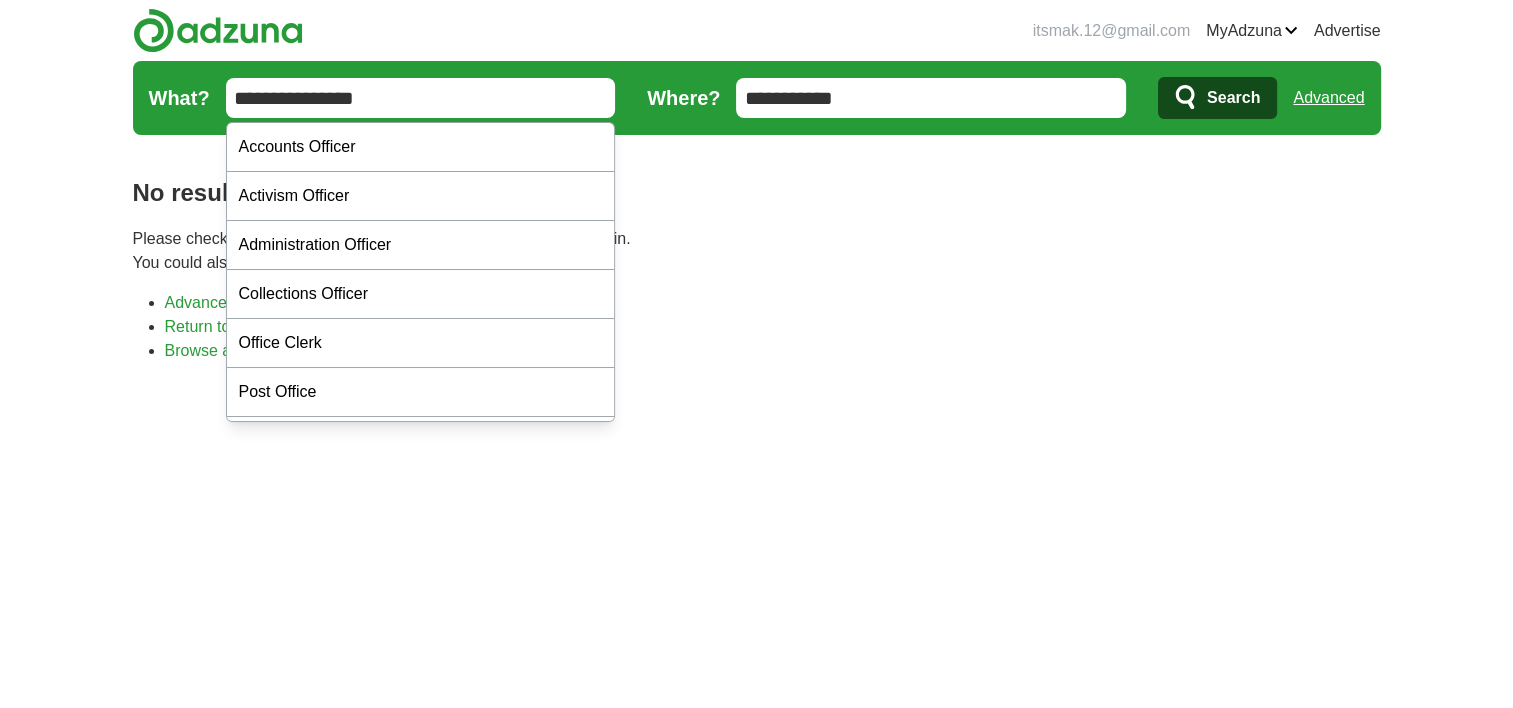 click on "**********" at bounding box center (421, 98) 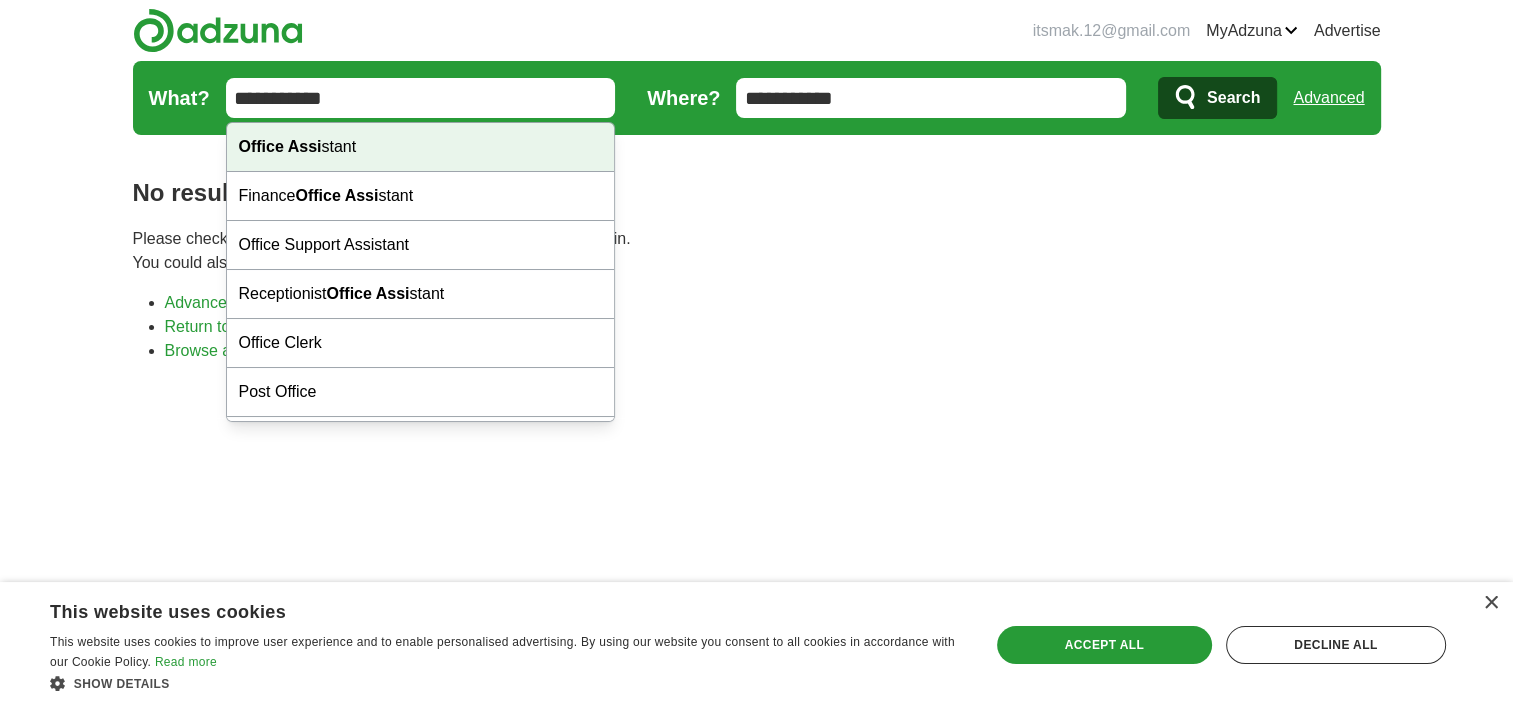 click on "itsmak.12@gmail.com
MyAdzuna
Alerts
Favorites
Resumes
ApplyIQ
Preferences
Posted jobs
Logout
Advertise
job, company, title
Salary
Salary
Select a salary range
Salary from
from $10,000
from $20,000" at bounding box center (756, 696) 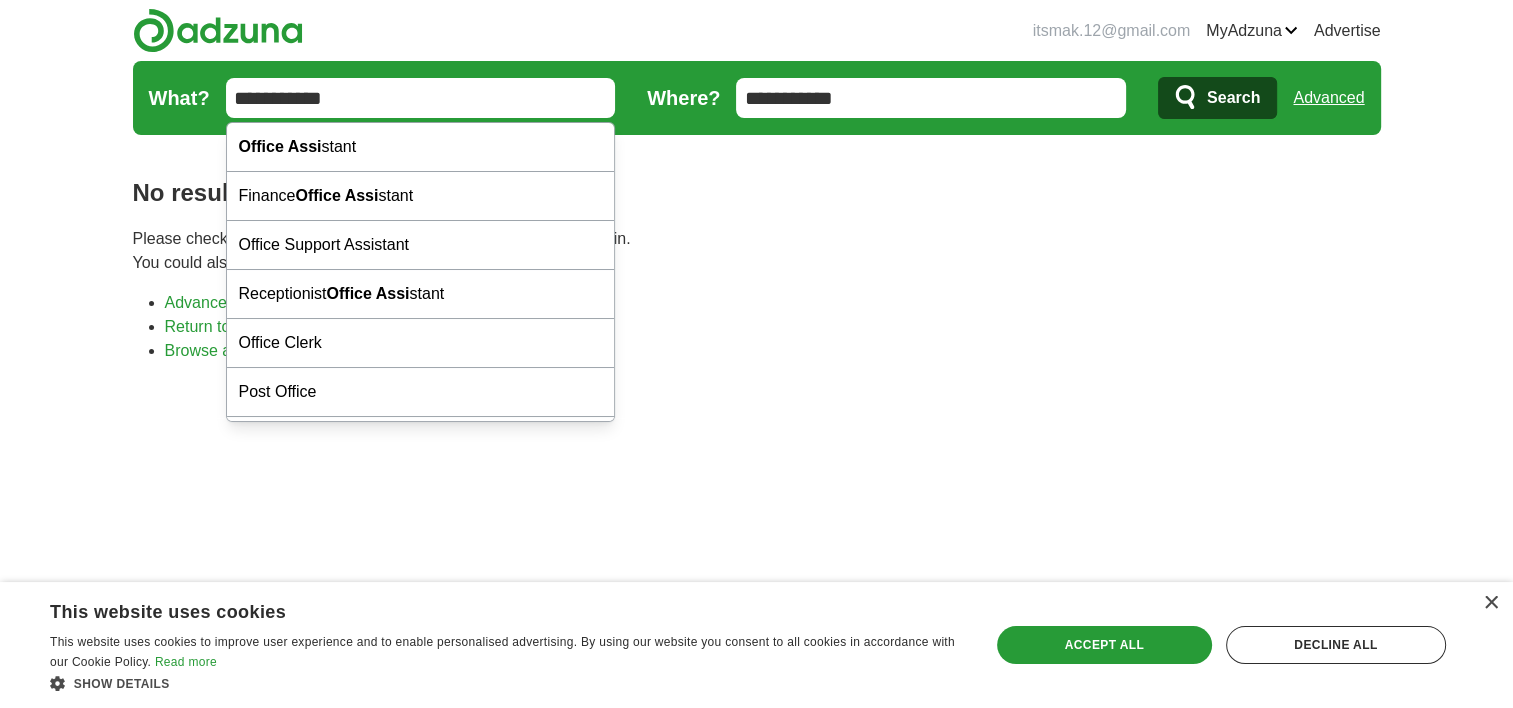 click on "**********" at bounding box center [421, 98] 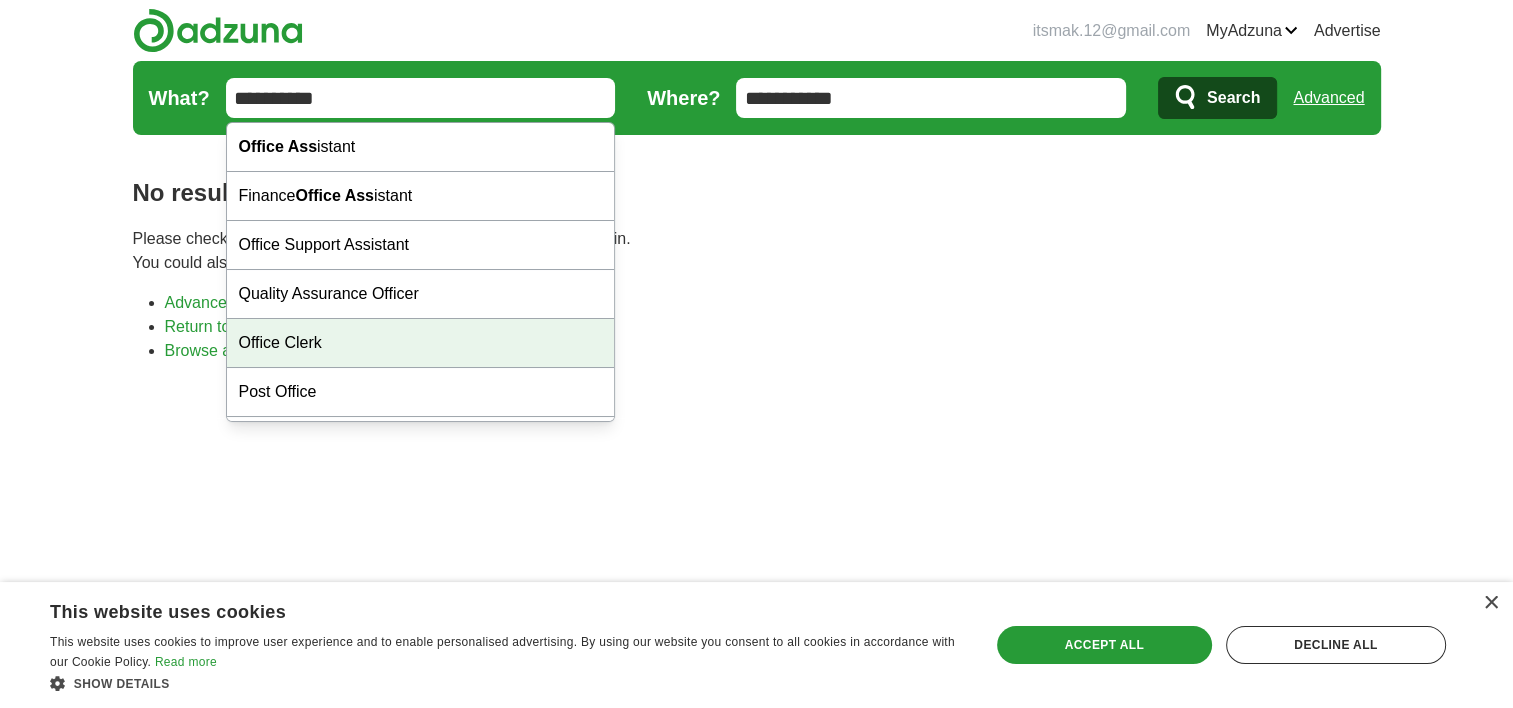 click on "itsmak.12@gmail.com
MyAdzuna
Alerts
Favorites
Resumes
ApplyIQ
Preferences
Posted jobs
Logout
Advertise
job, company, title
Salary
Salary
Select a salary range
Salary from
from $10,000
from $20,000" at bounding box center [756, 696] 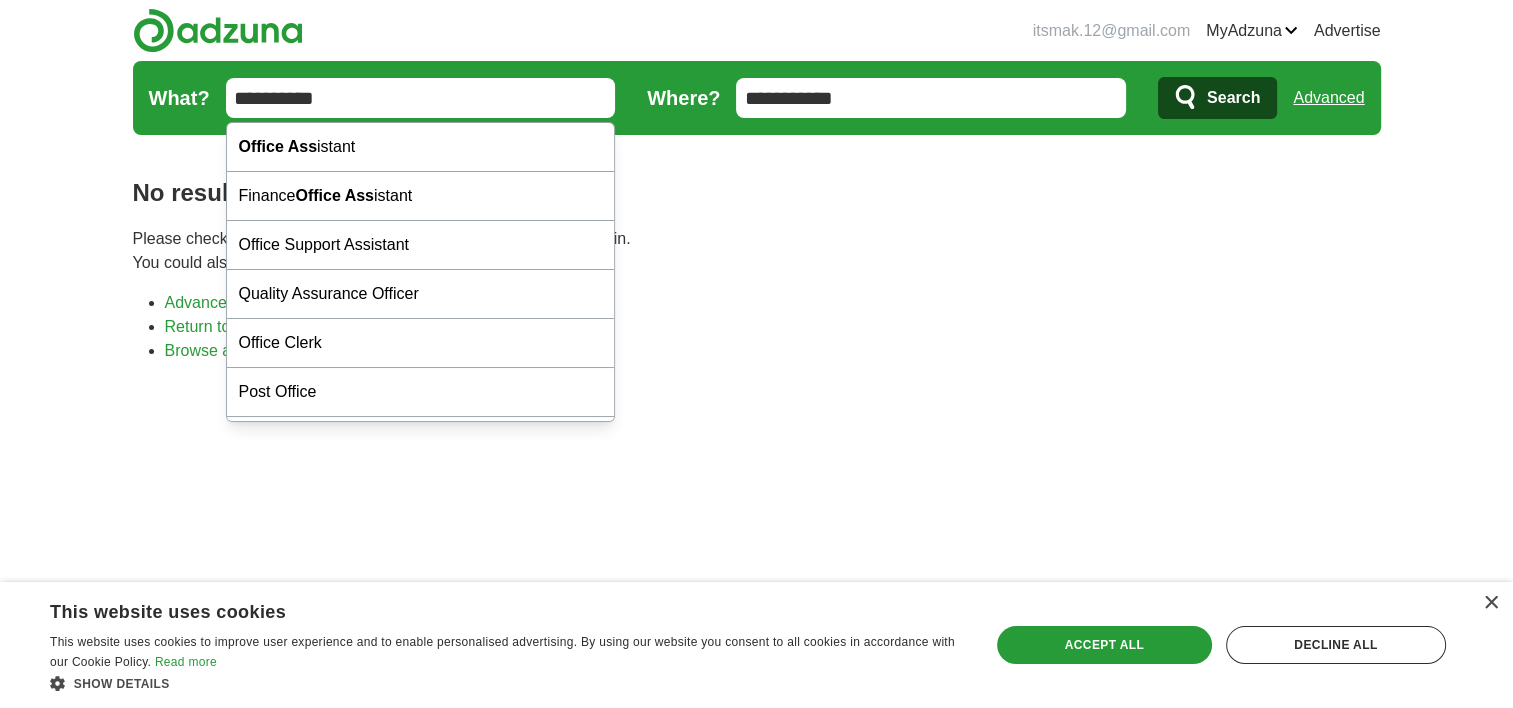 click on "**********" at bounding box center (421, 98) 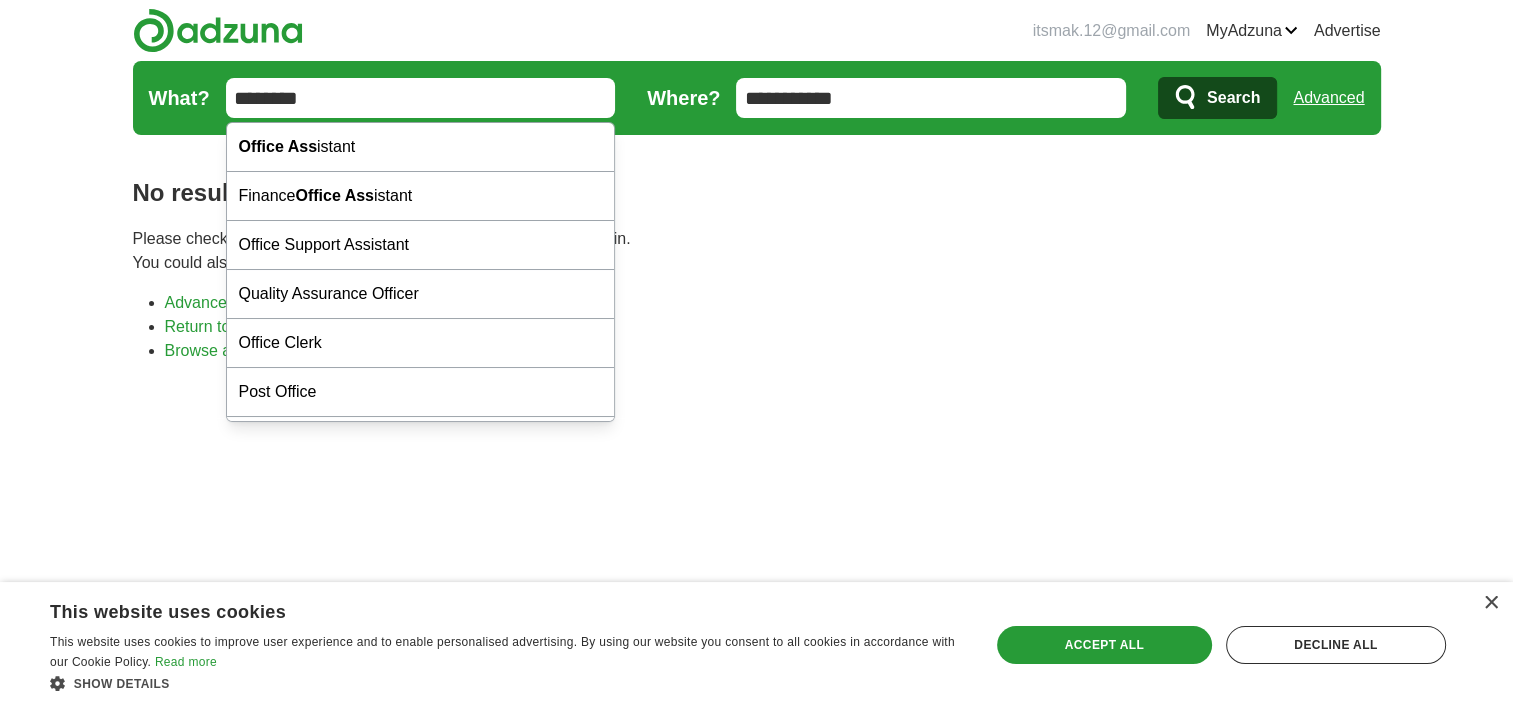 click on "********" at bounding box center [421, 98] 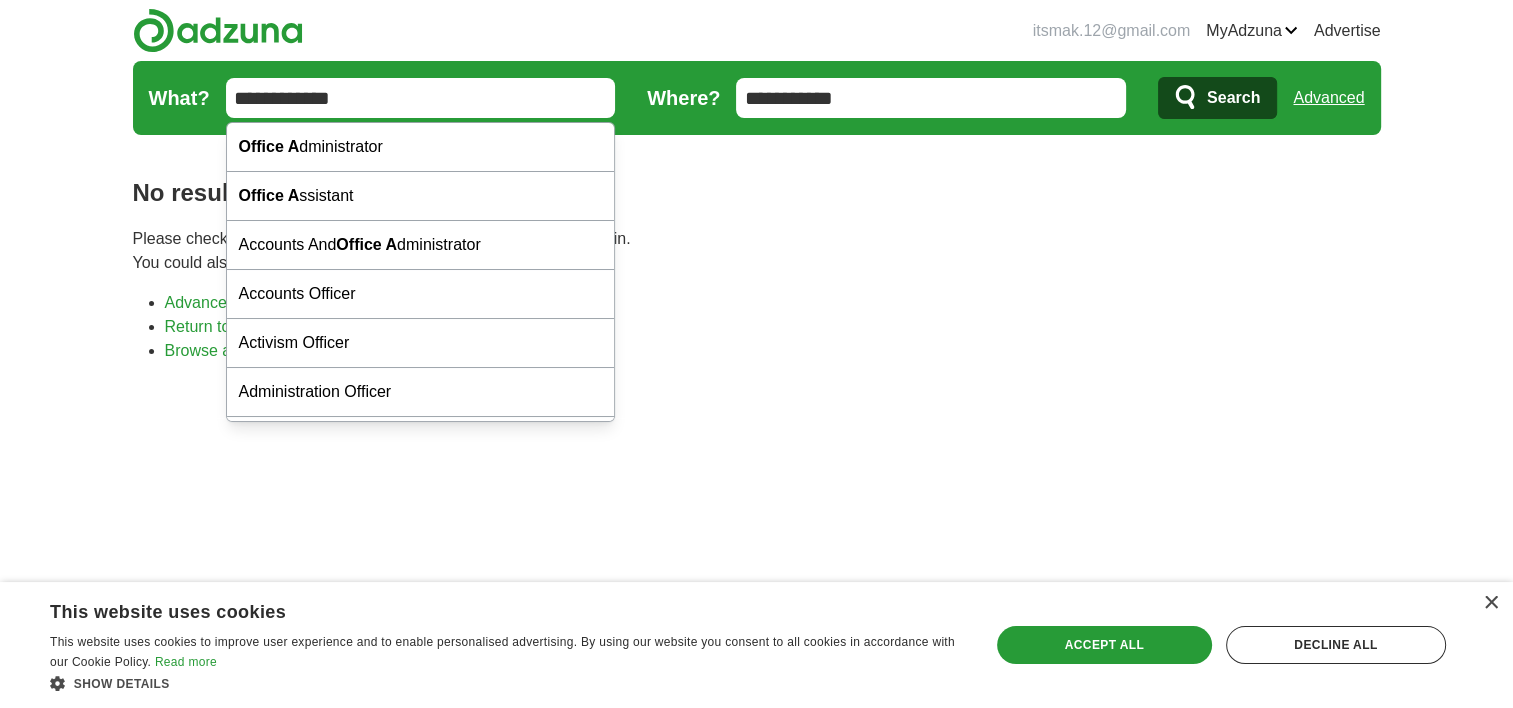 type on "**********" 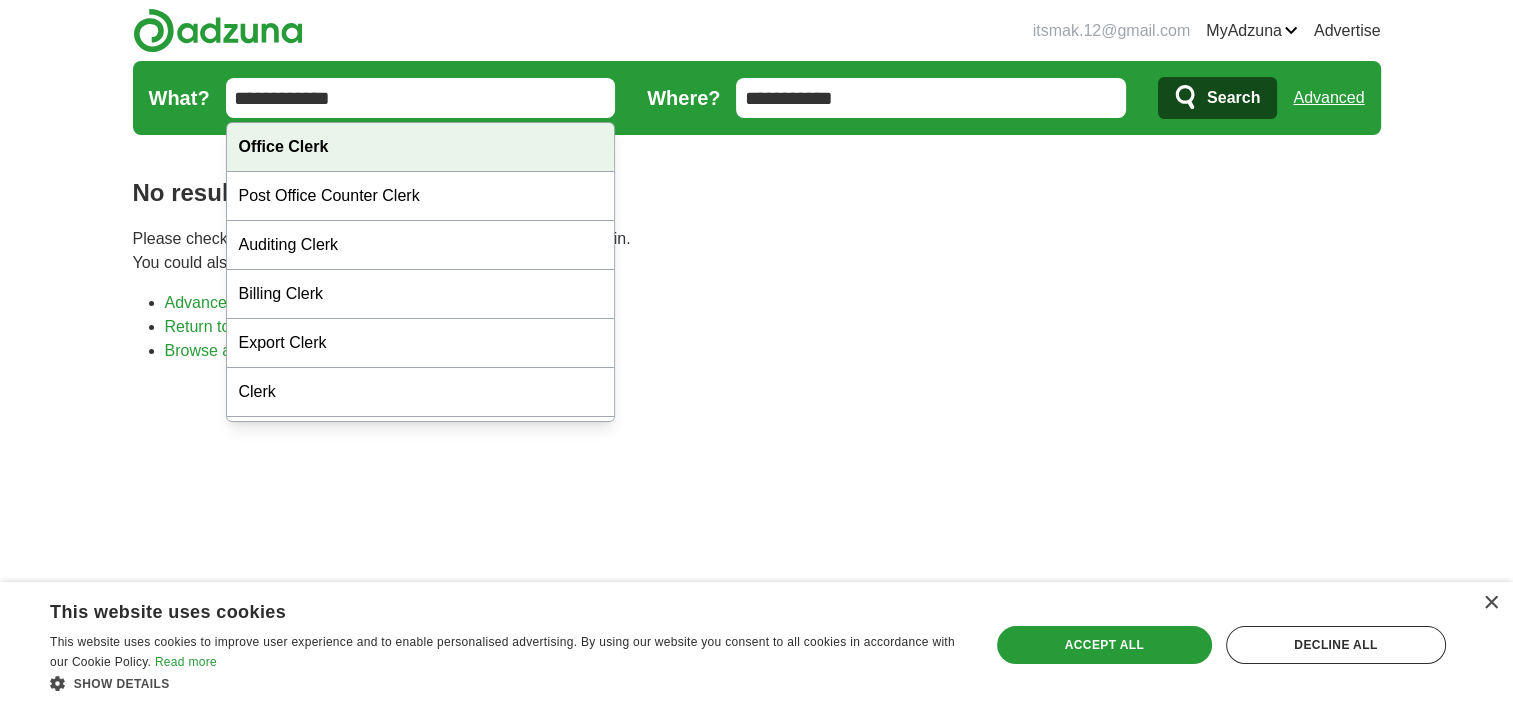click on "itsmak.12@gmail.com
MyAdzuna
Alerts
Favorites
Resumes
ApplyIQ
Preferences
Posted jobs
Logout
Advertise
job, company, title
Salary
Salary
Select a salary range
Salary from
from $10,000
from $20,000" at bounding box center (756, 696) 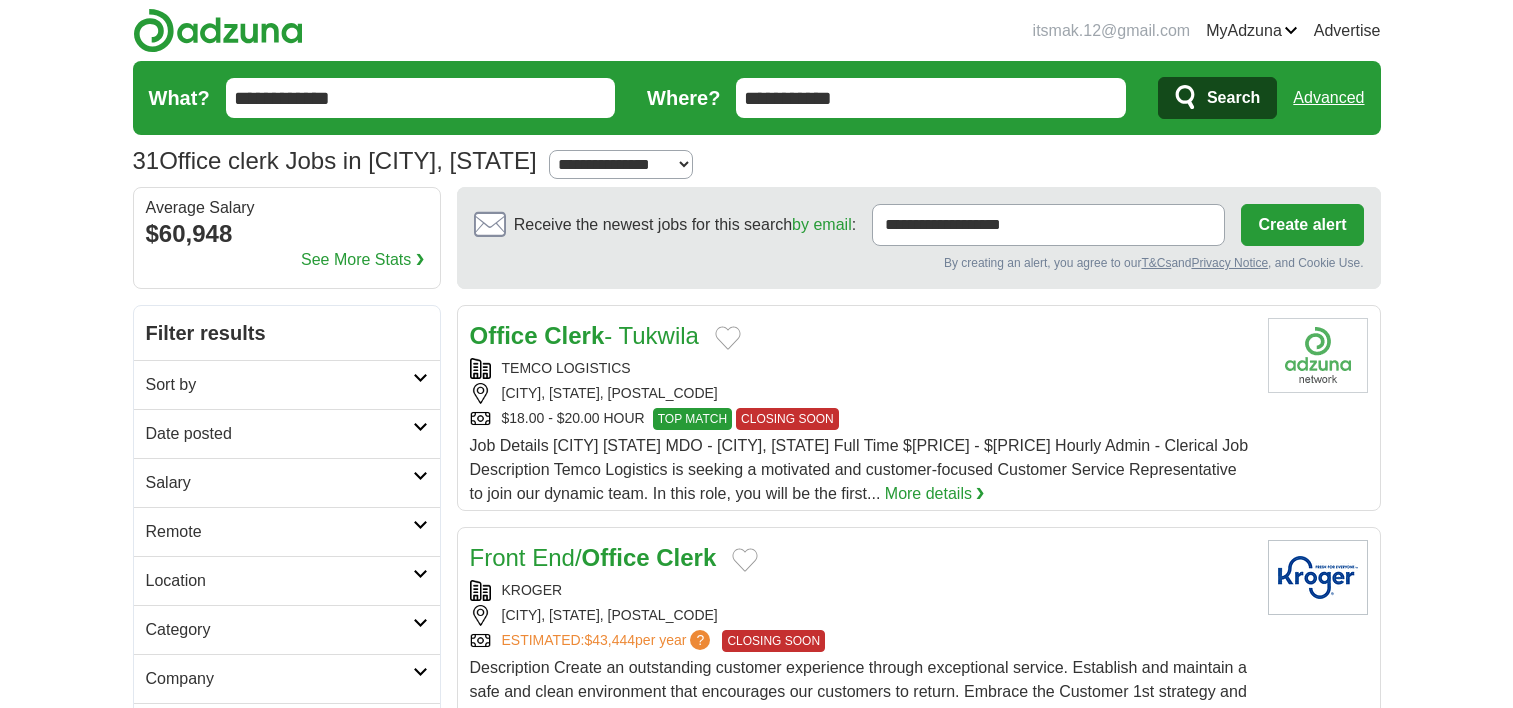 scroll, scrollTop: 0, scrollLeft: 0, axis: both 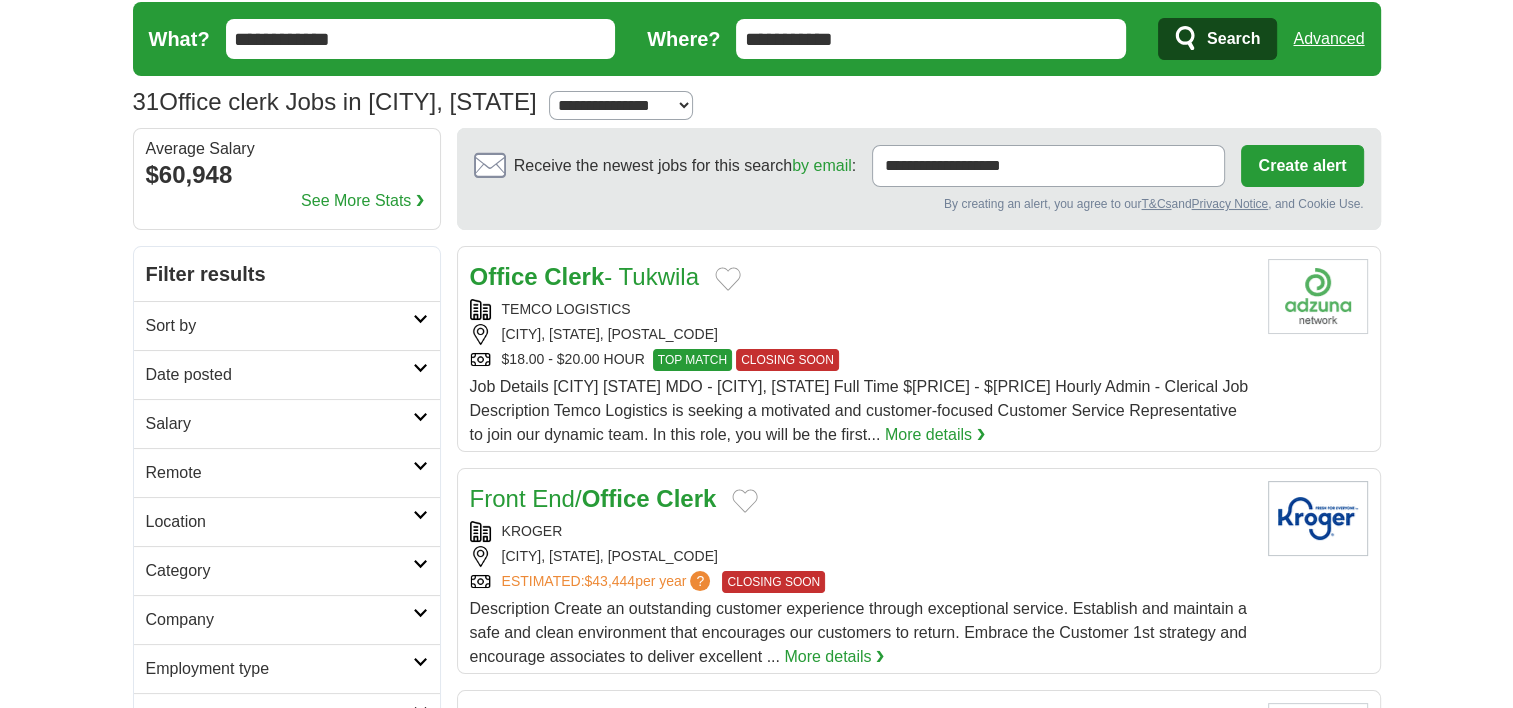 click on "Office   Clerk  - Tukwila" at bounding box center (861, 277) 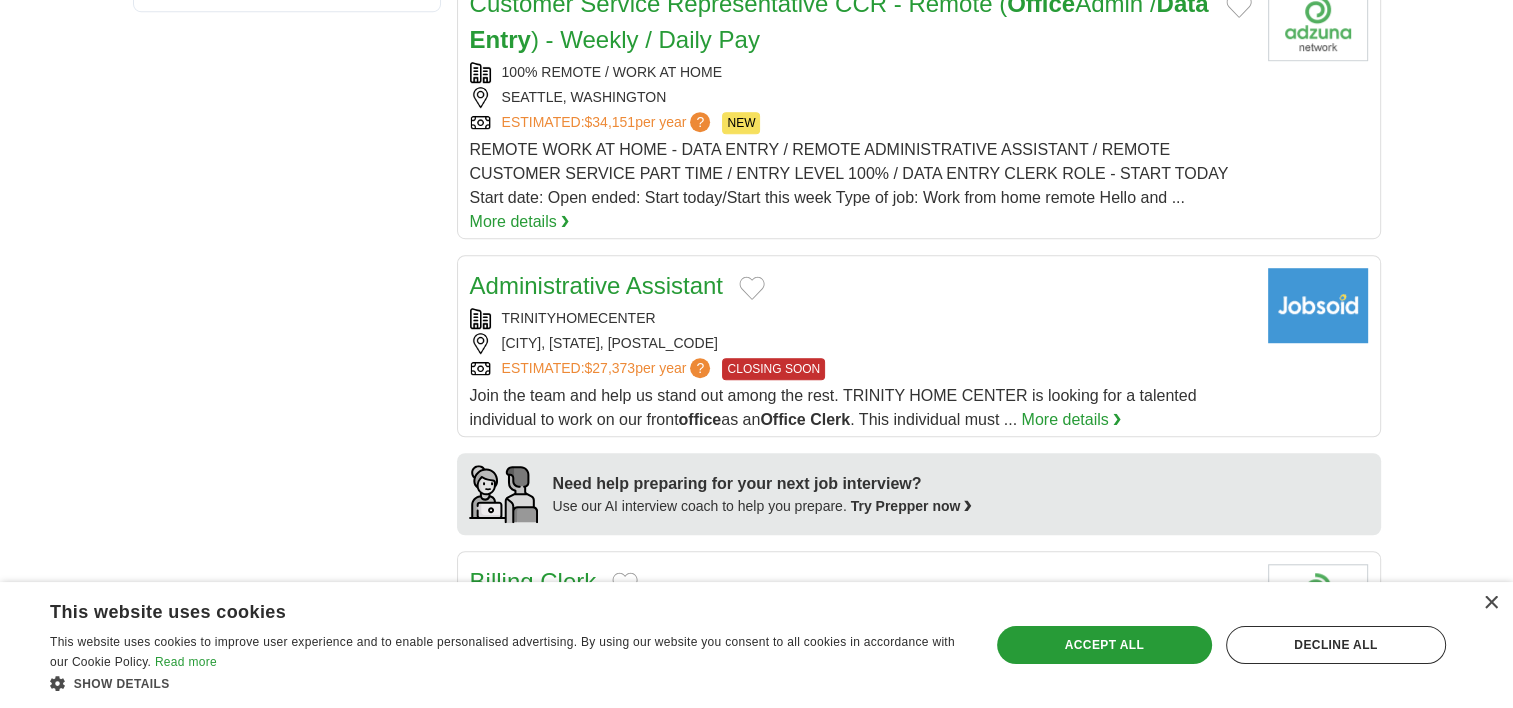 scroll, scrollTop: 1763, scrollLeft: 0, axis: vertical 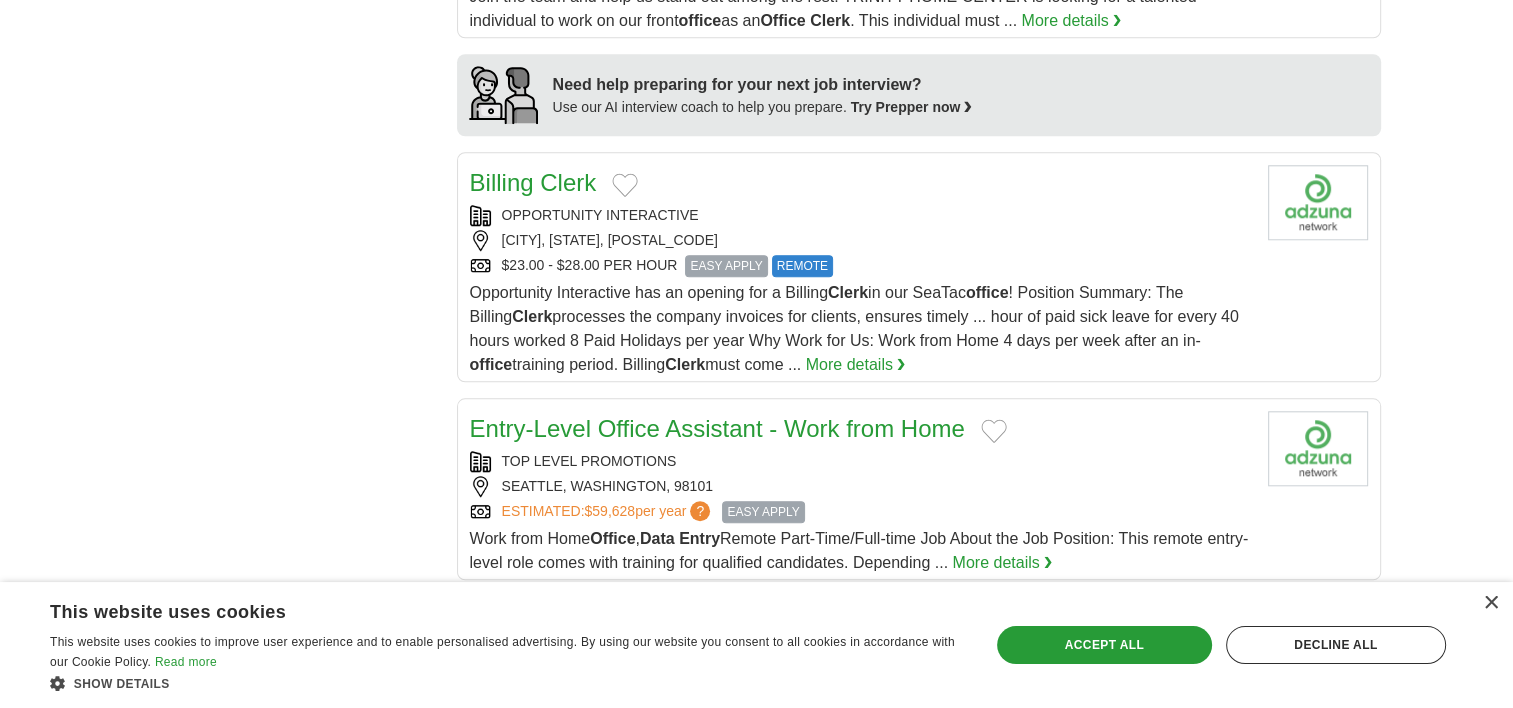 click on "Billing Clerk" at bounding box center [861, 183] 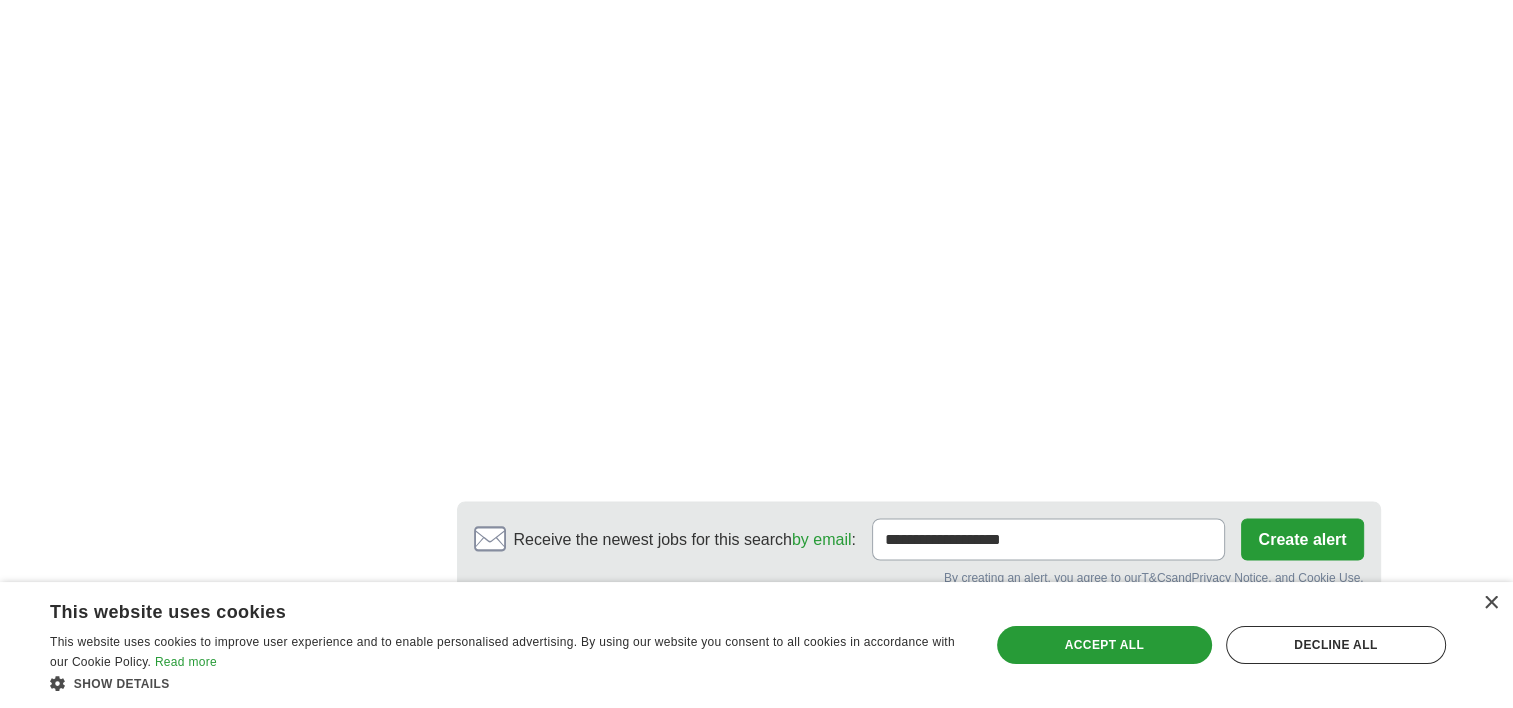 scroll, scrollTop: 3843, scrollLeft: 0, axis: vertical 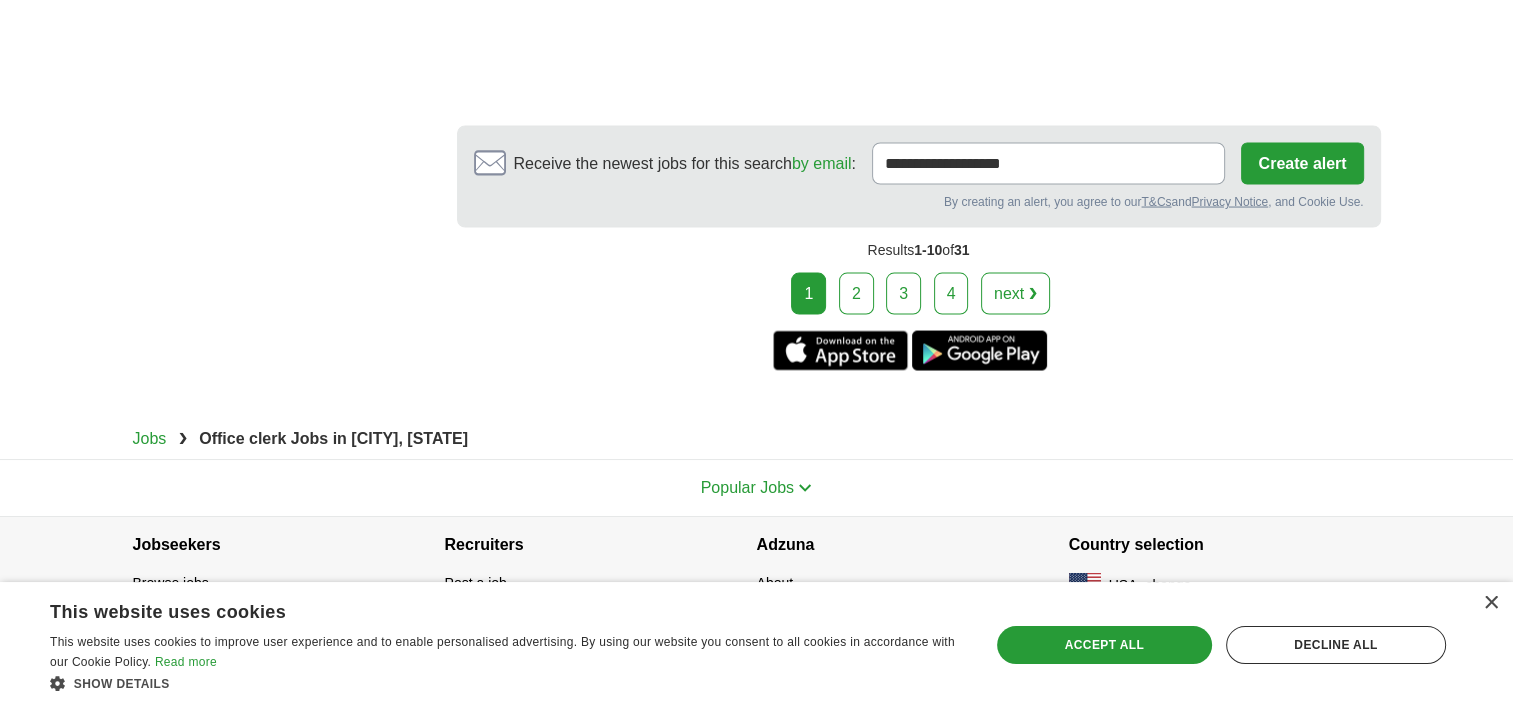 click on "2" at bounding box center (856, 294) 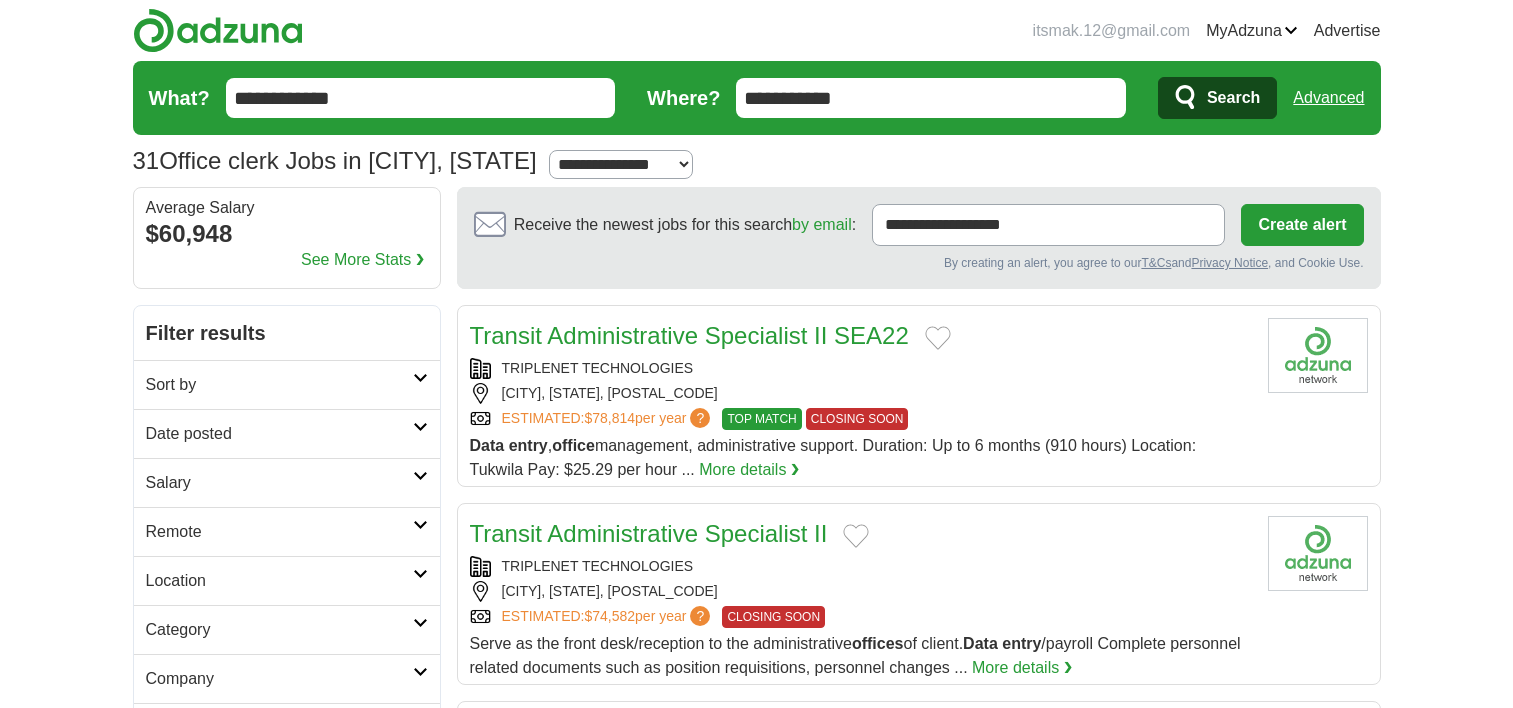 scroll, scrollTop: 0, scrollLeft: 0, axis: both 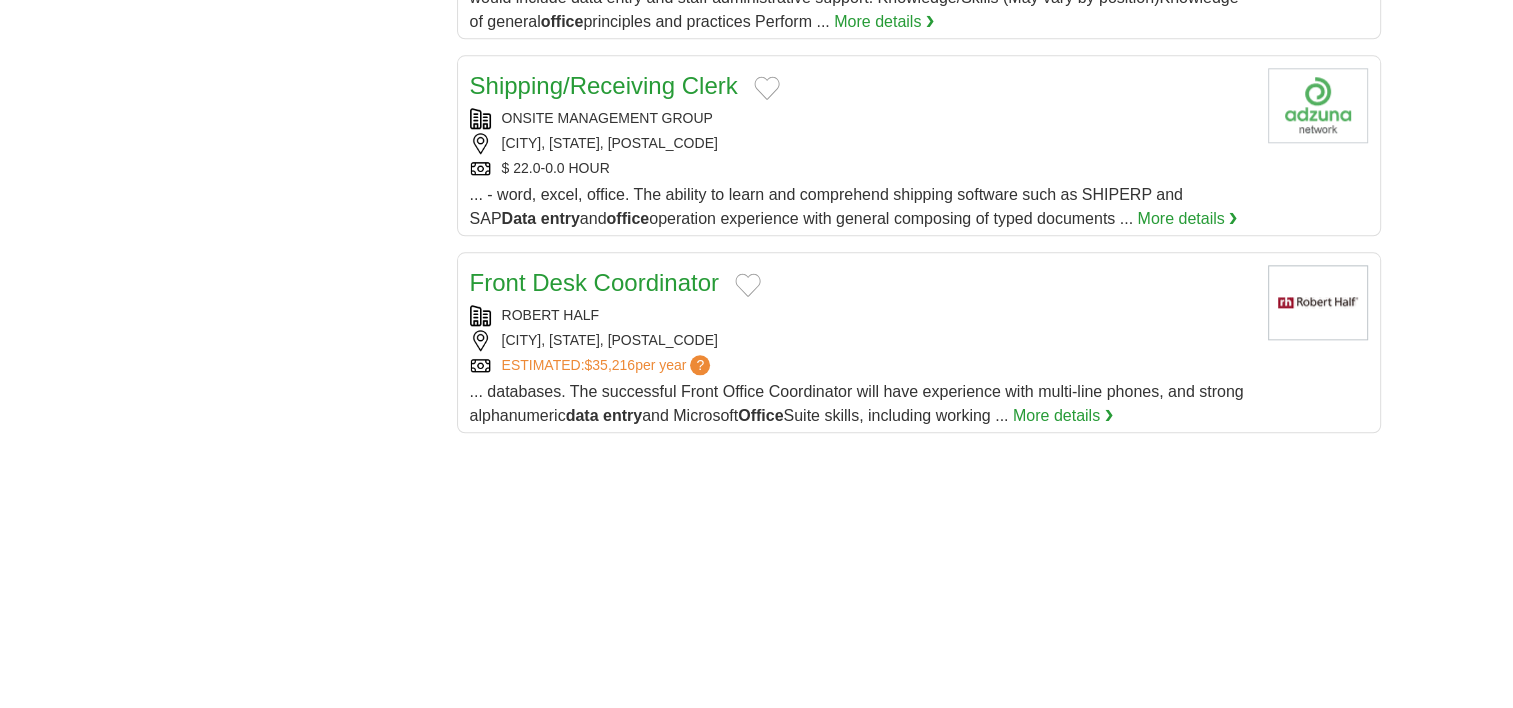 click on "ROBERT HALF" at bounding box center [861, 315] 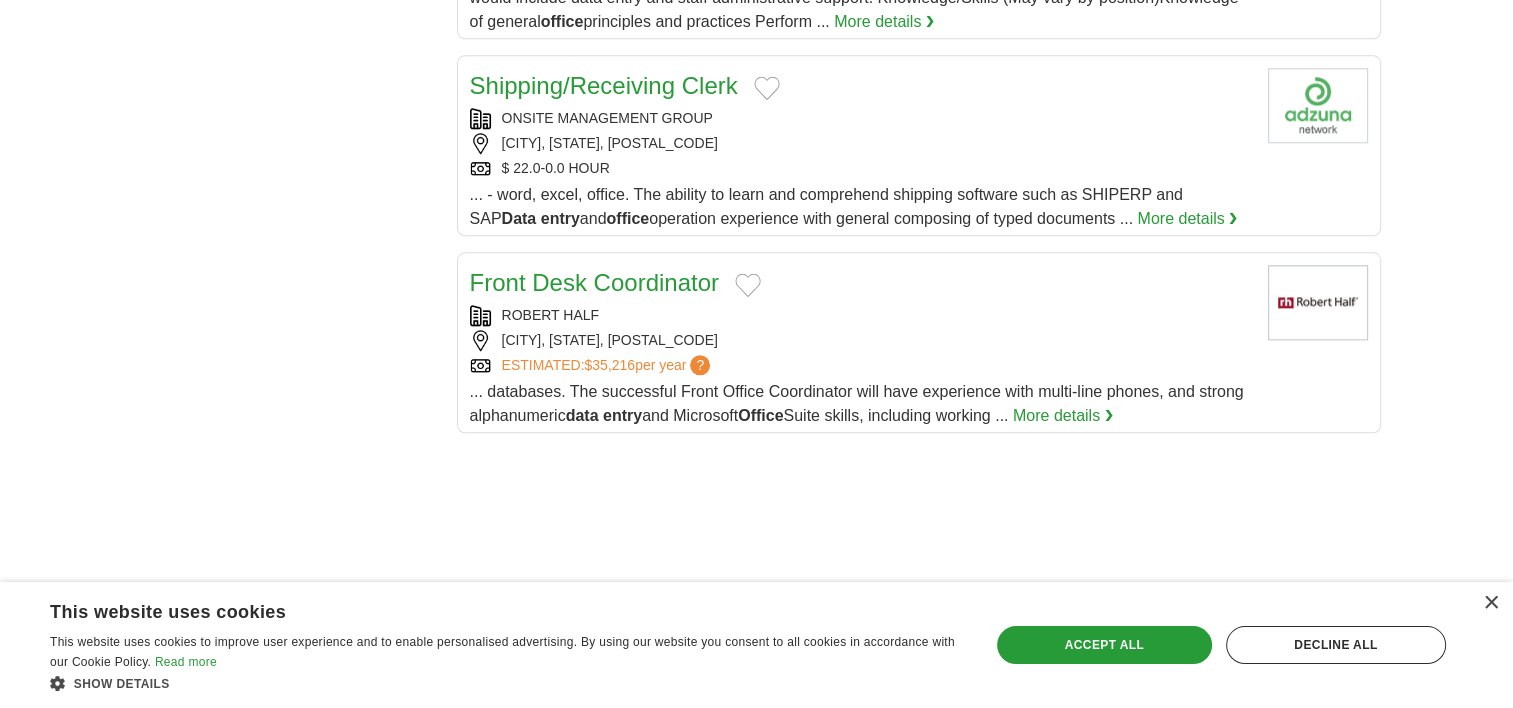 click on "More details ❯" at bounding box center [1063, 416] 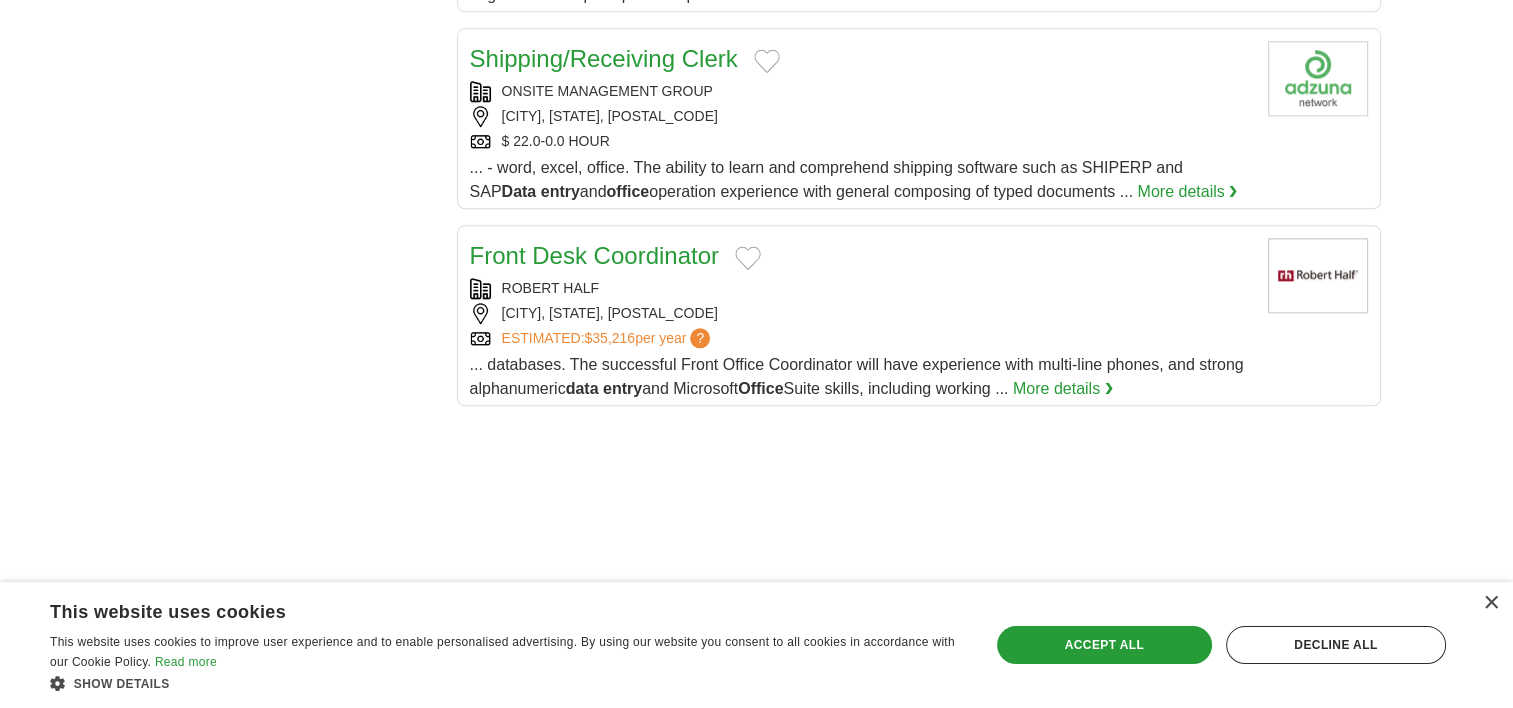 scroll, scrollTop: 2139, scrollLeft: 0, axis: vertical 